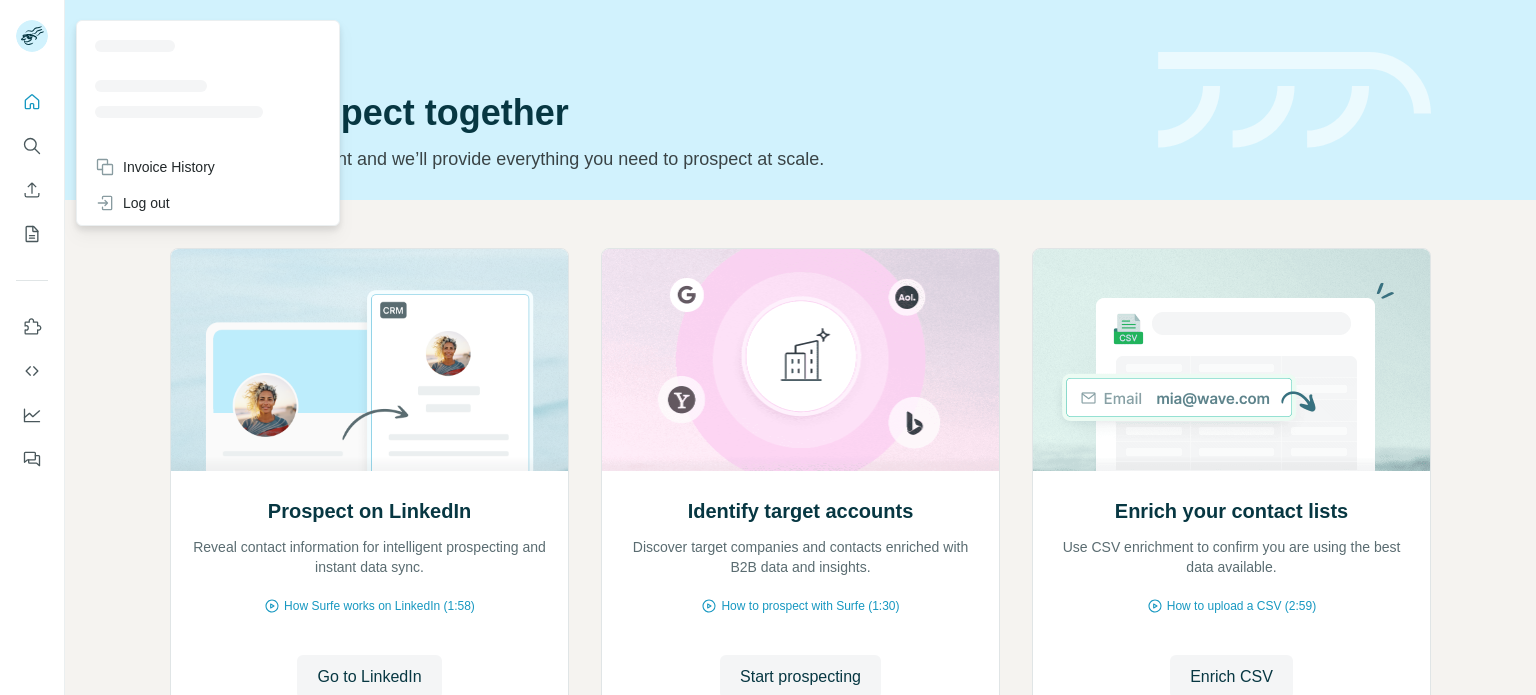 scroll, scrollTop: 0, scrollLeft: 0, axis: both 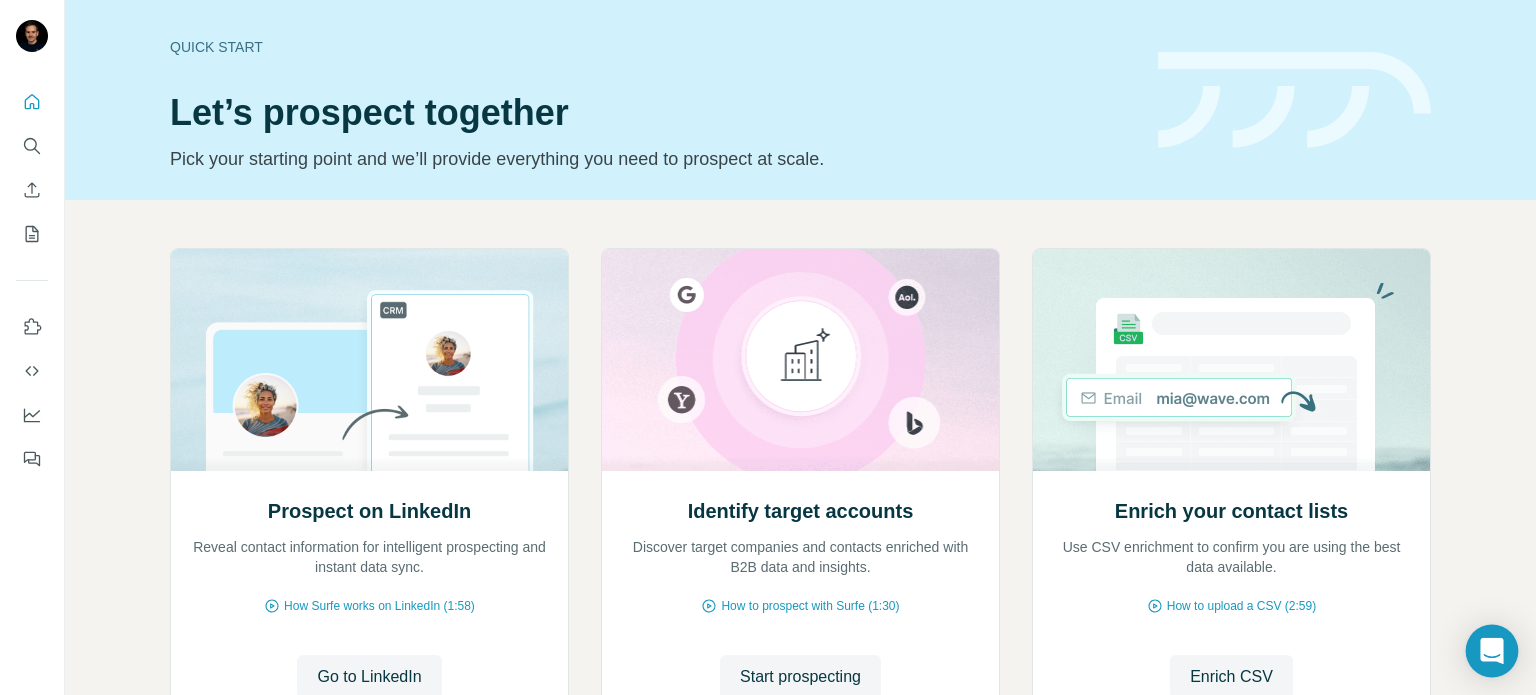 click 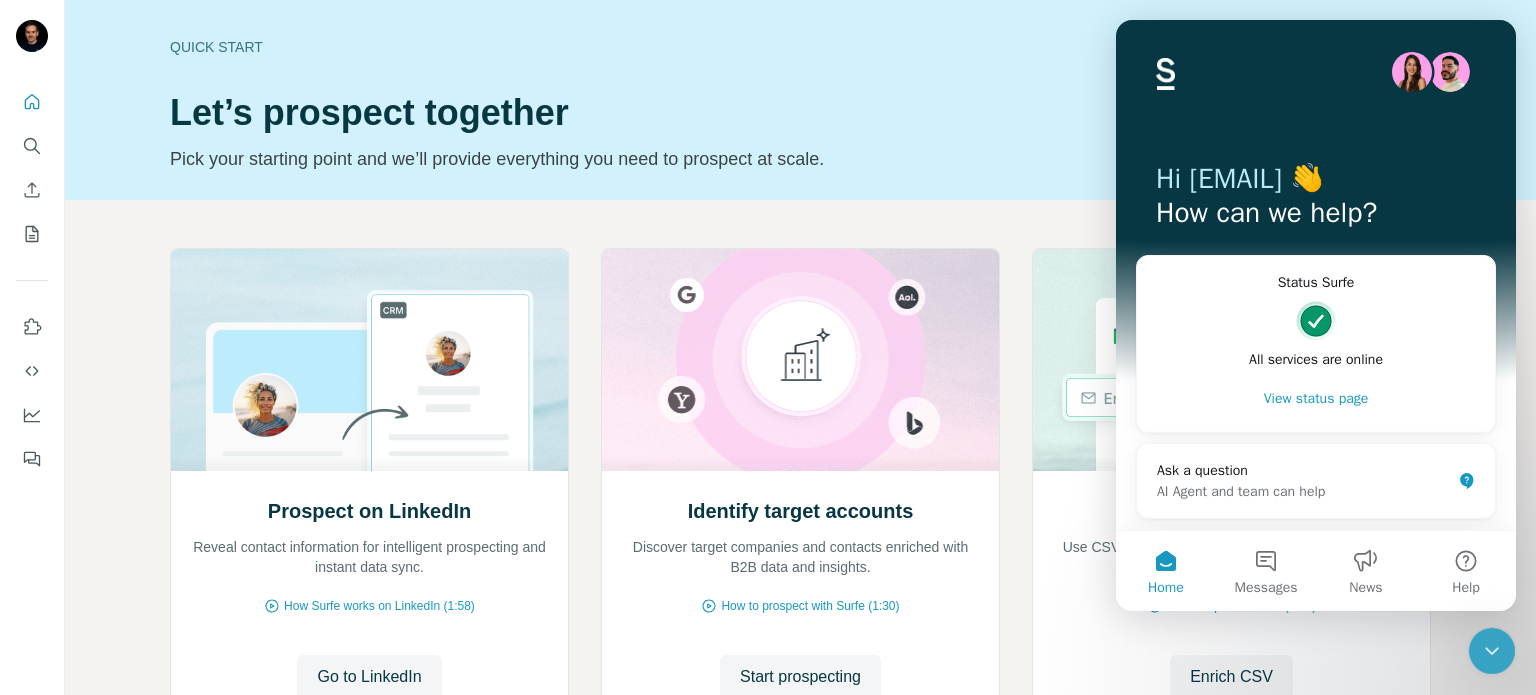 scroll, scrollTop: 0, scrollLeft: 0, axis: both 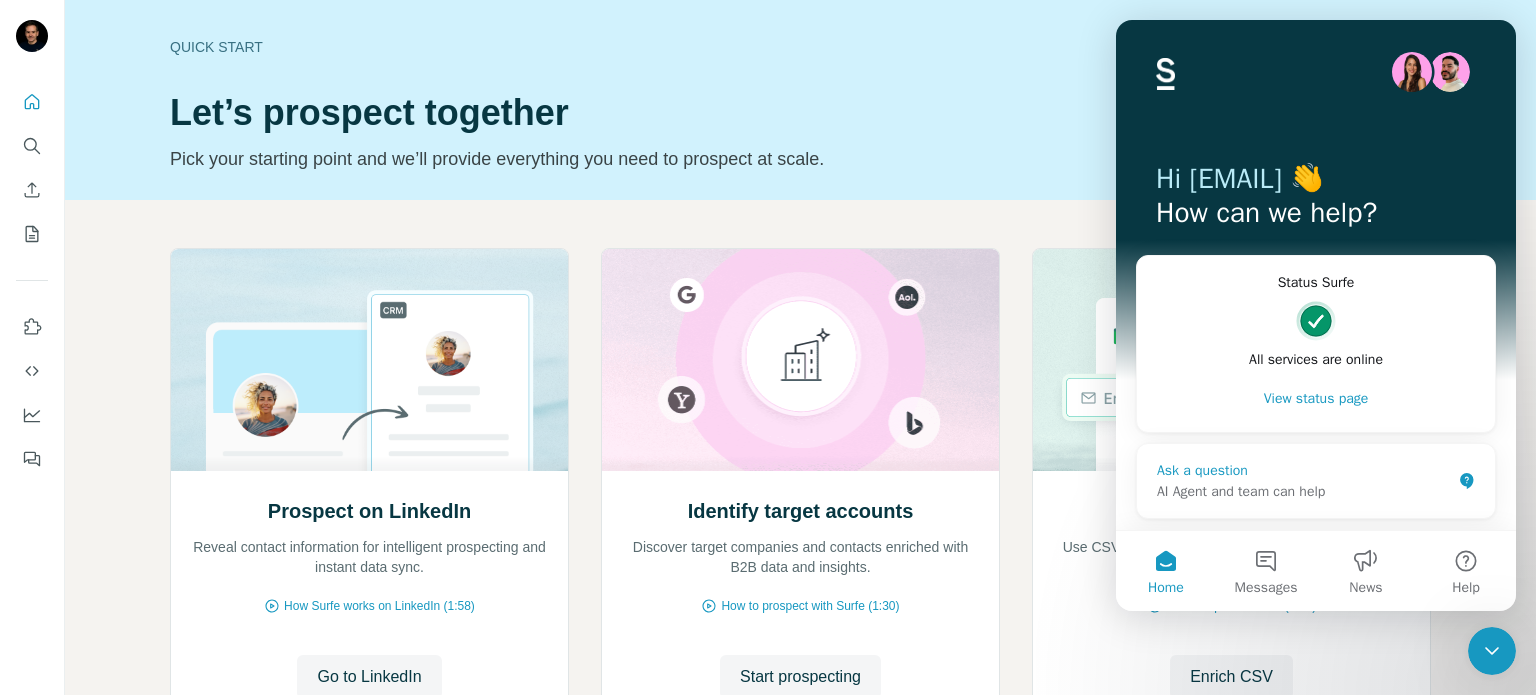 click on "AI Agent and team can help" at bounding box center [1304, 491] 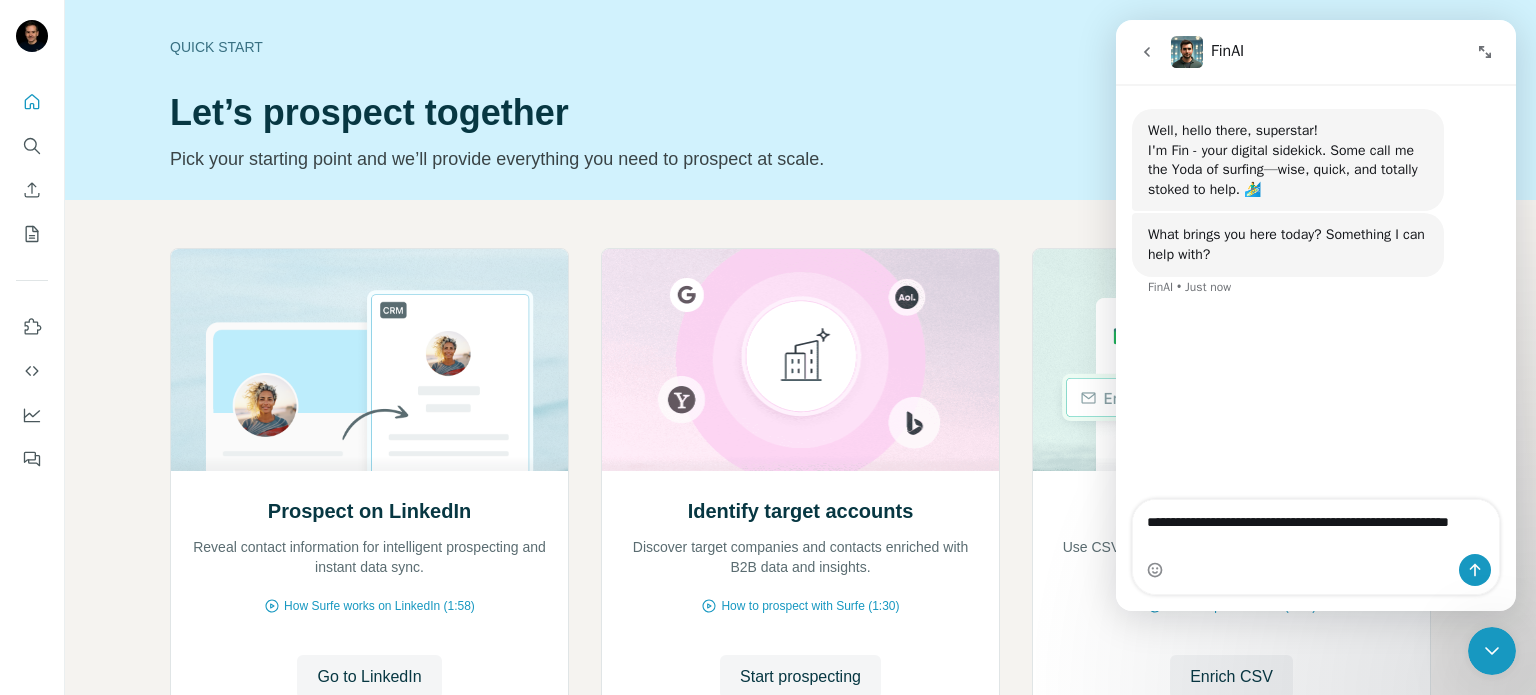 type on "**********" 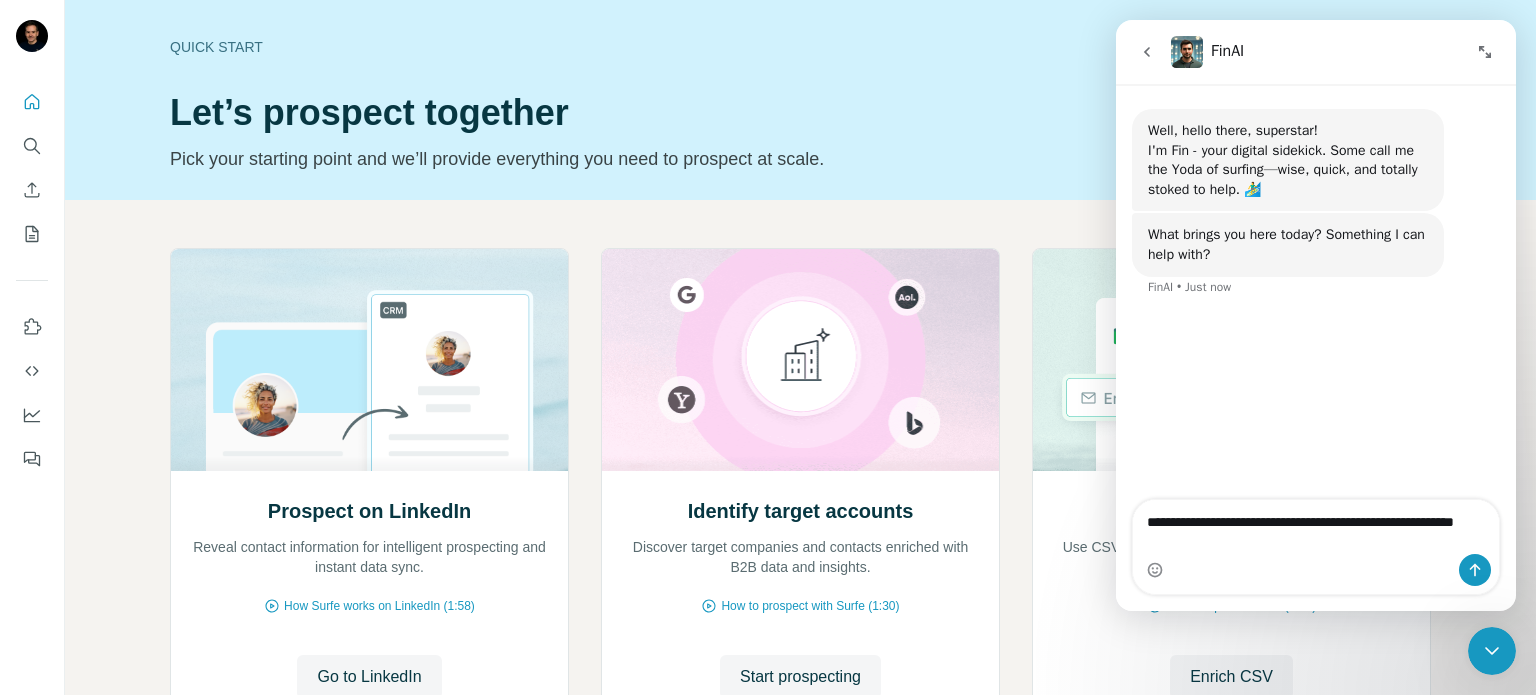 type 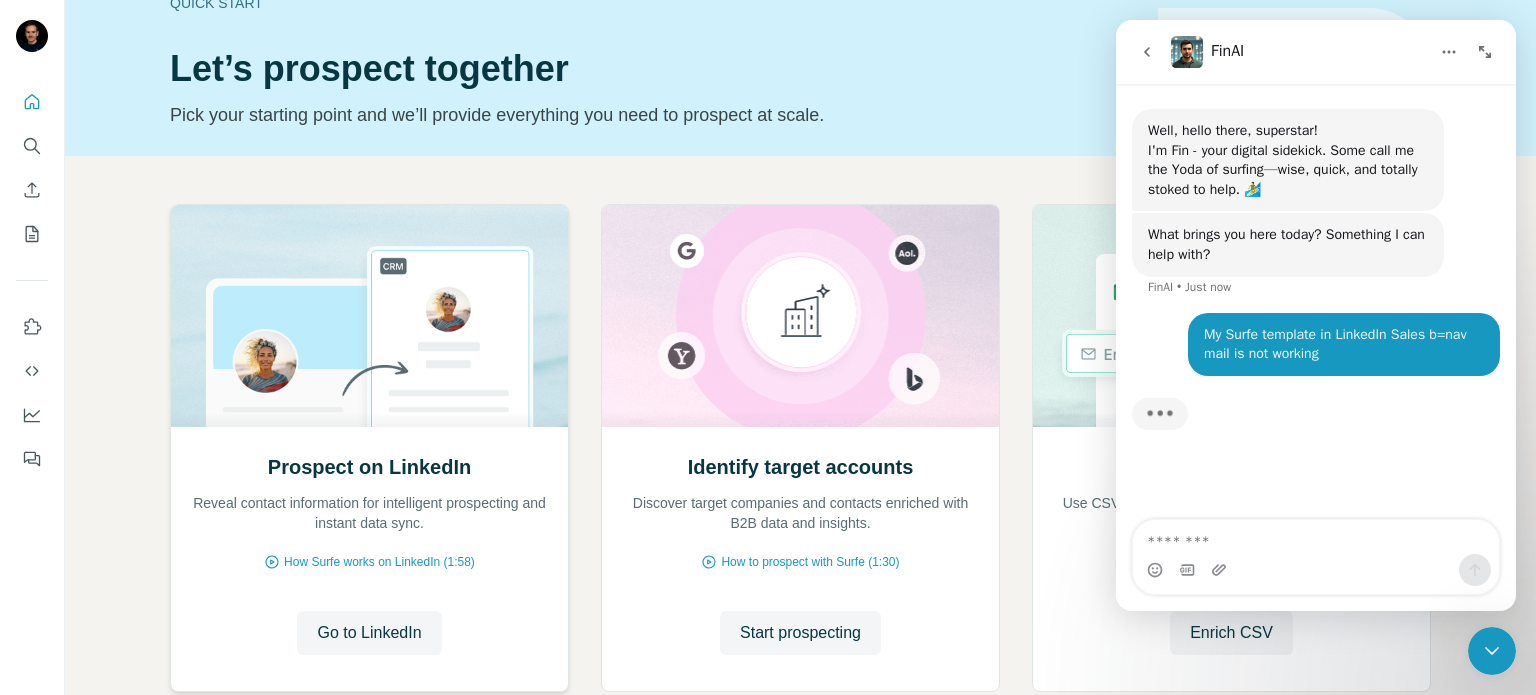 scroll, scrollTop: 168, scrollLeft: 0, axis: vertical 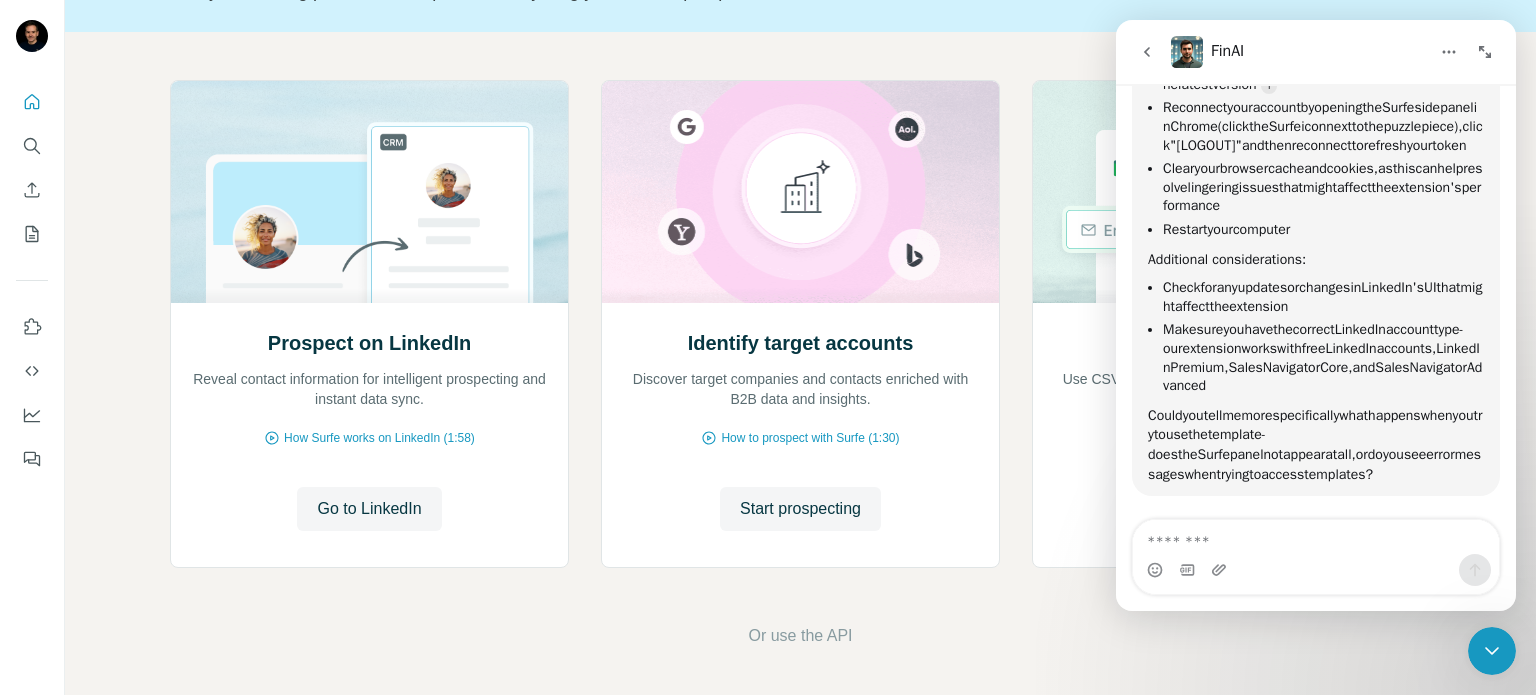 click at bounding box center [1485, 52] 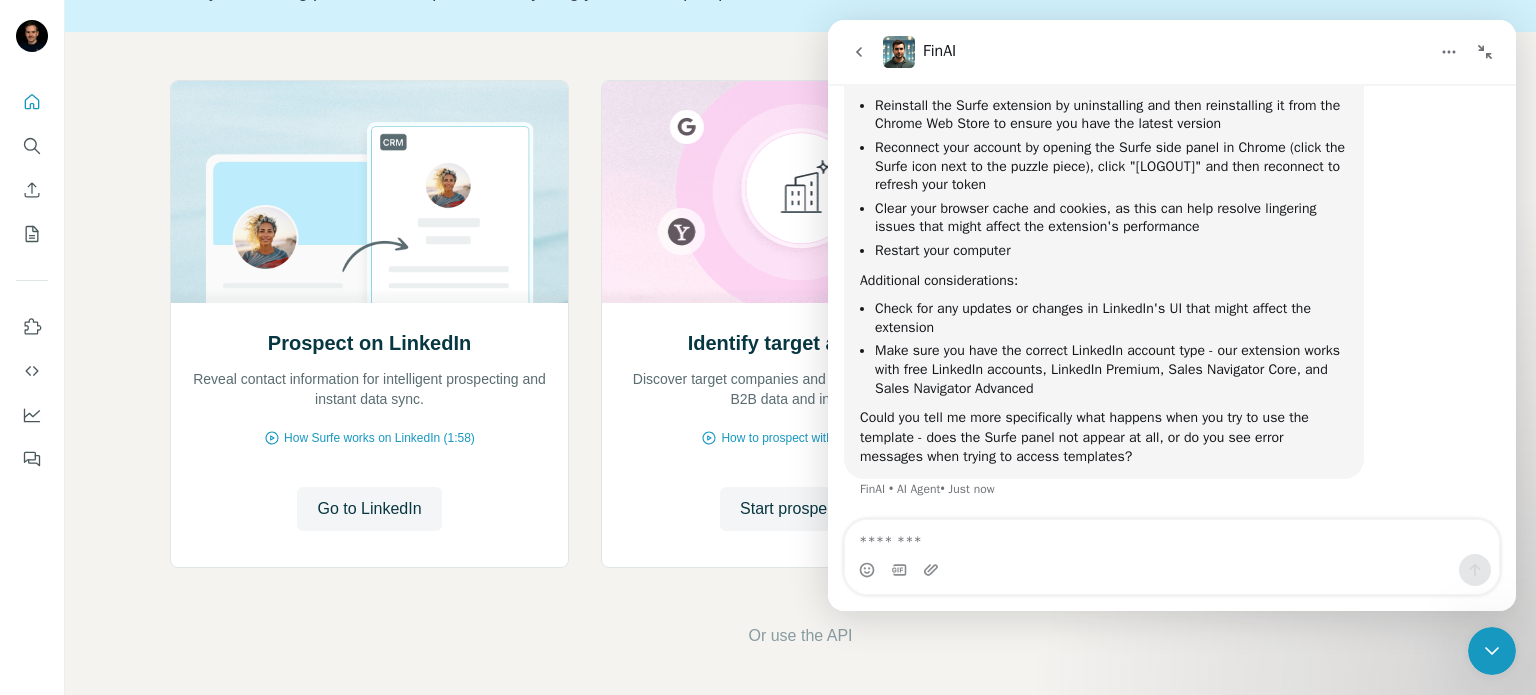scroll, scrollTop: 307, scrollLeft: 0, axis: vertical 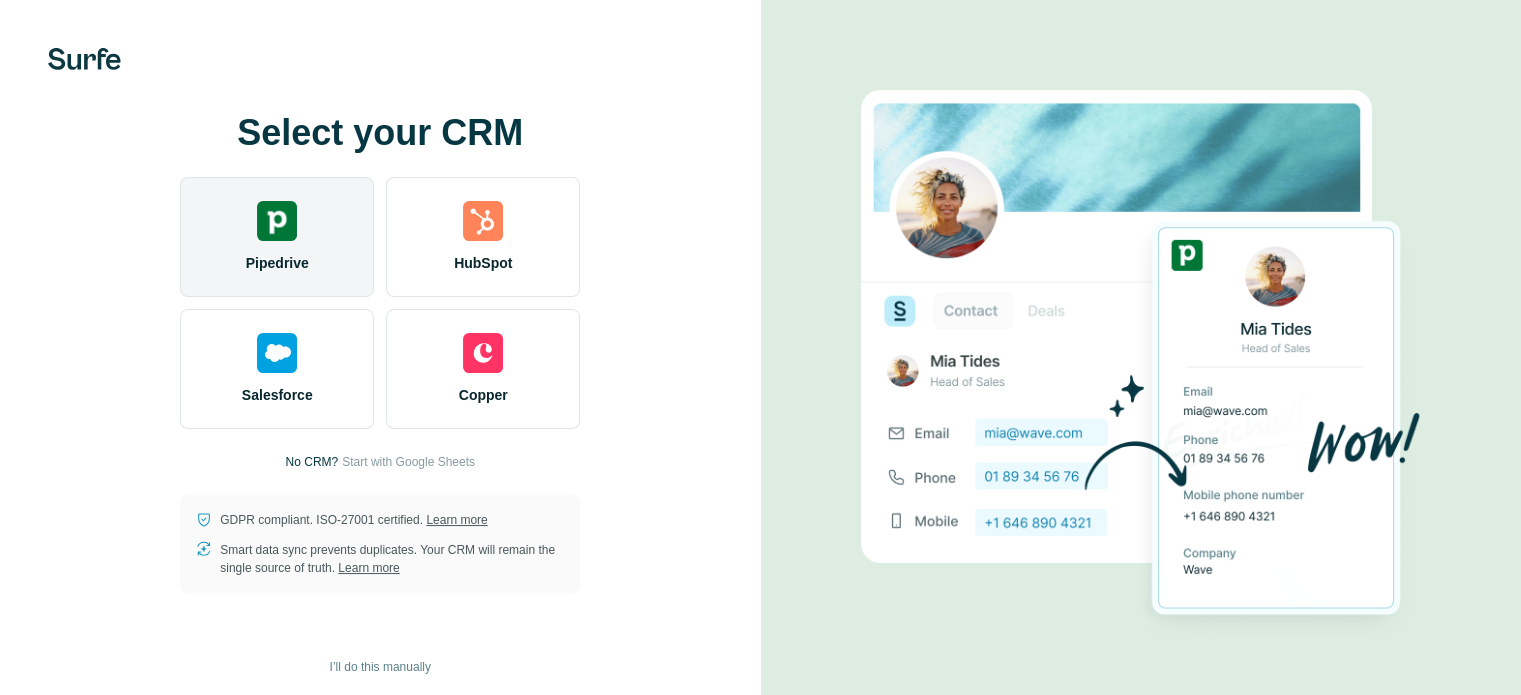 click on "Pipedrive" at bounding box center (277, 263) 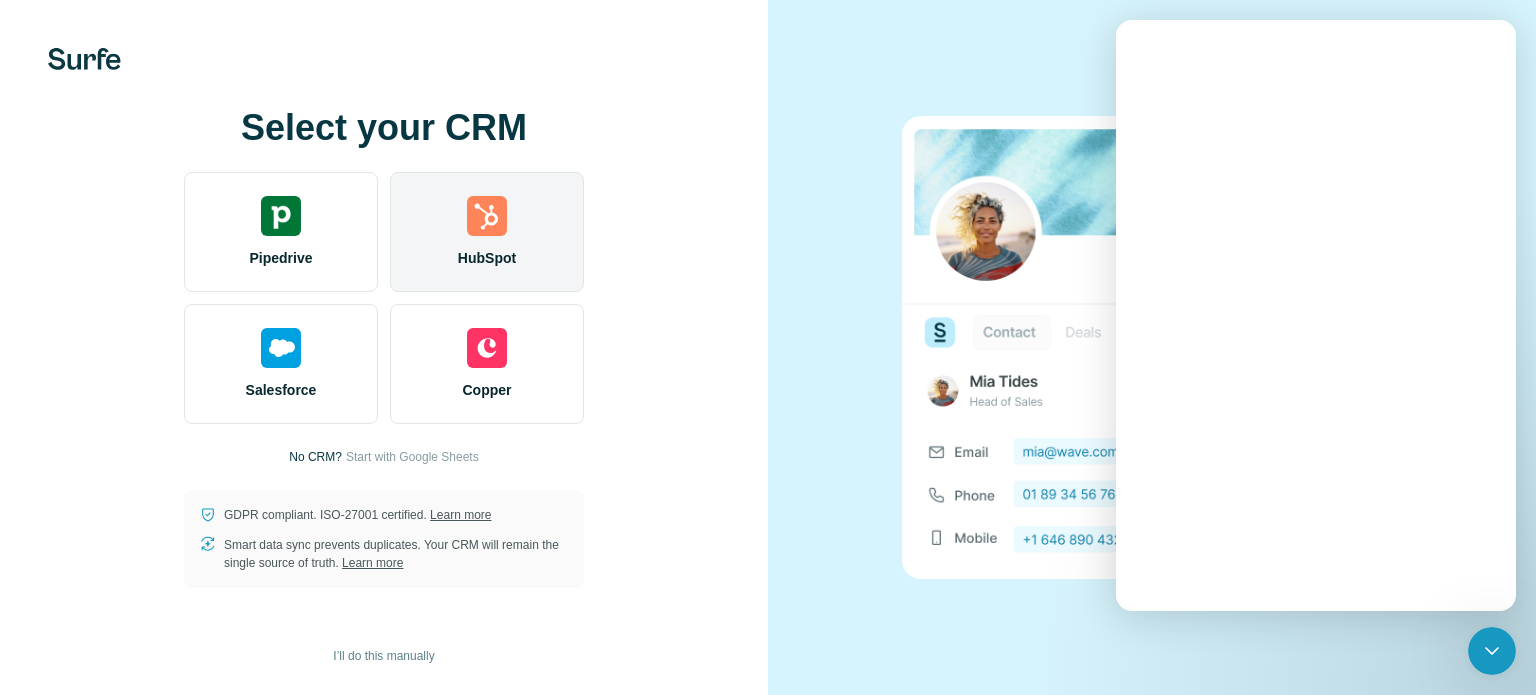 scroll, scrollTop: 0, scrollLeft: 0, axis: both 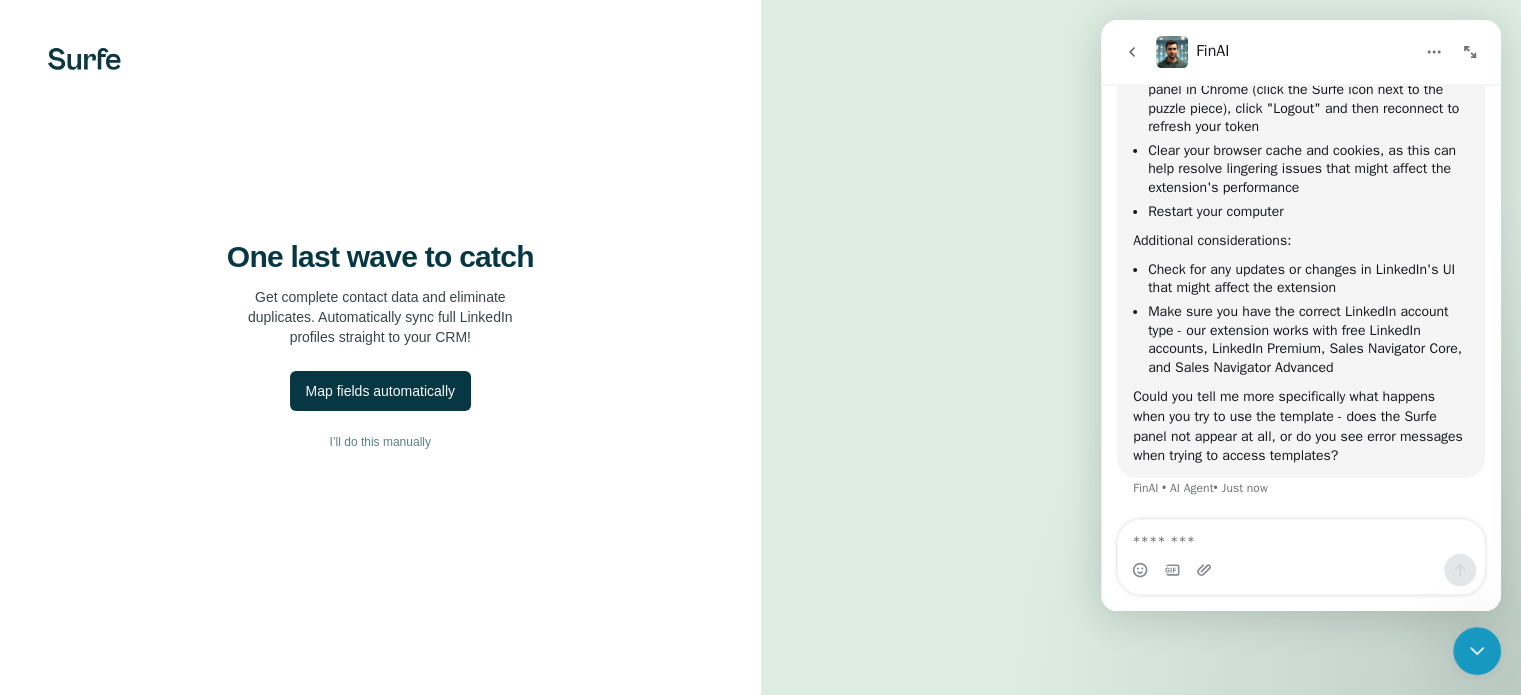 click at bounding box center (1141, 347) 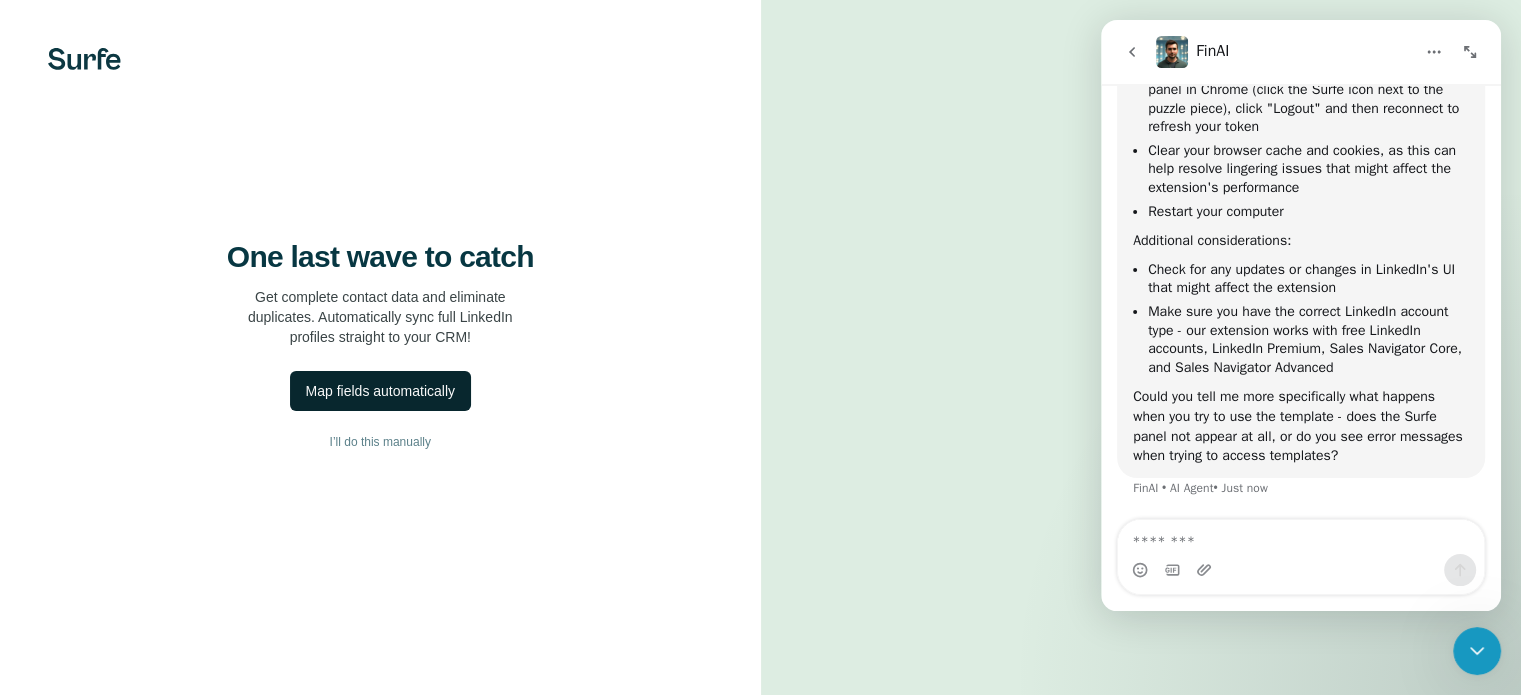 click on "Map fields automatically" at bounding box center [380, 391] 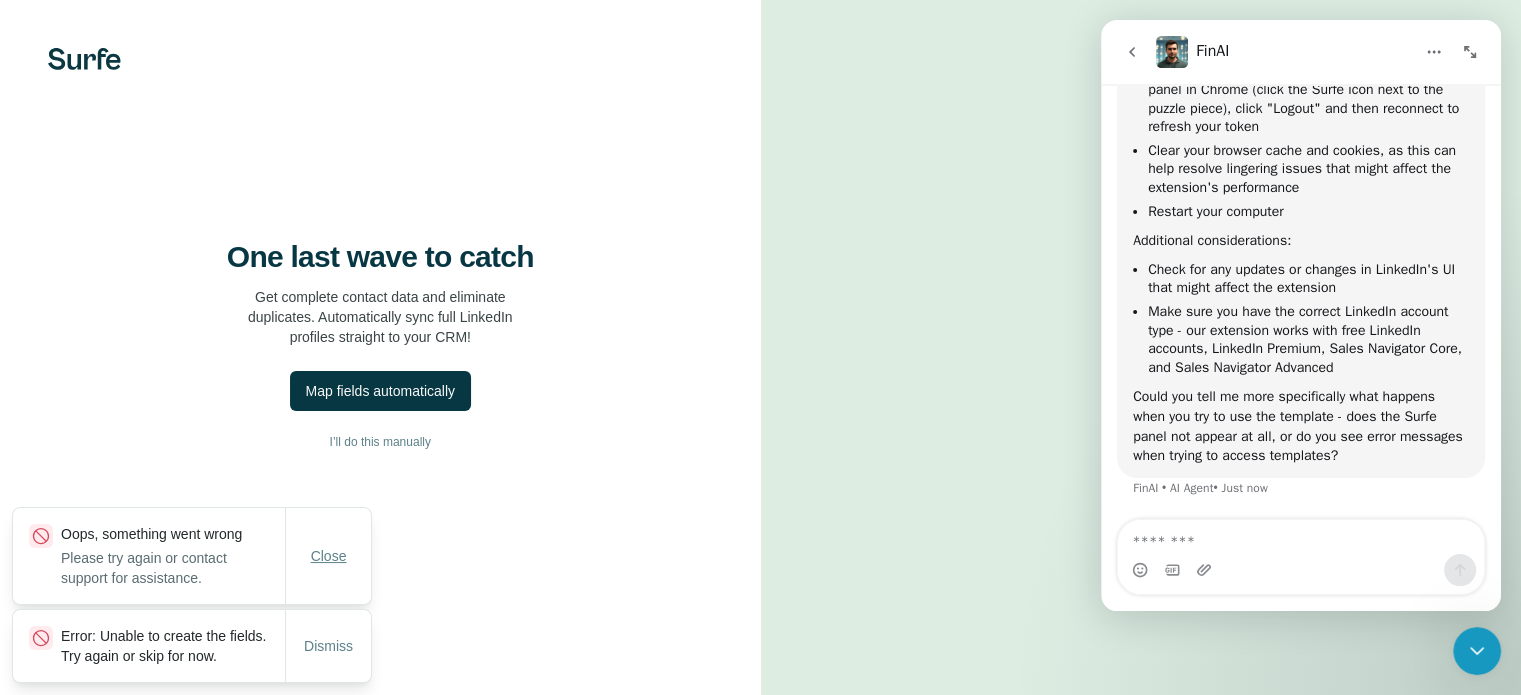 click on "Close" at bounding box center [329, 556] 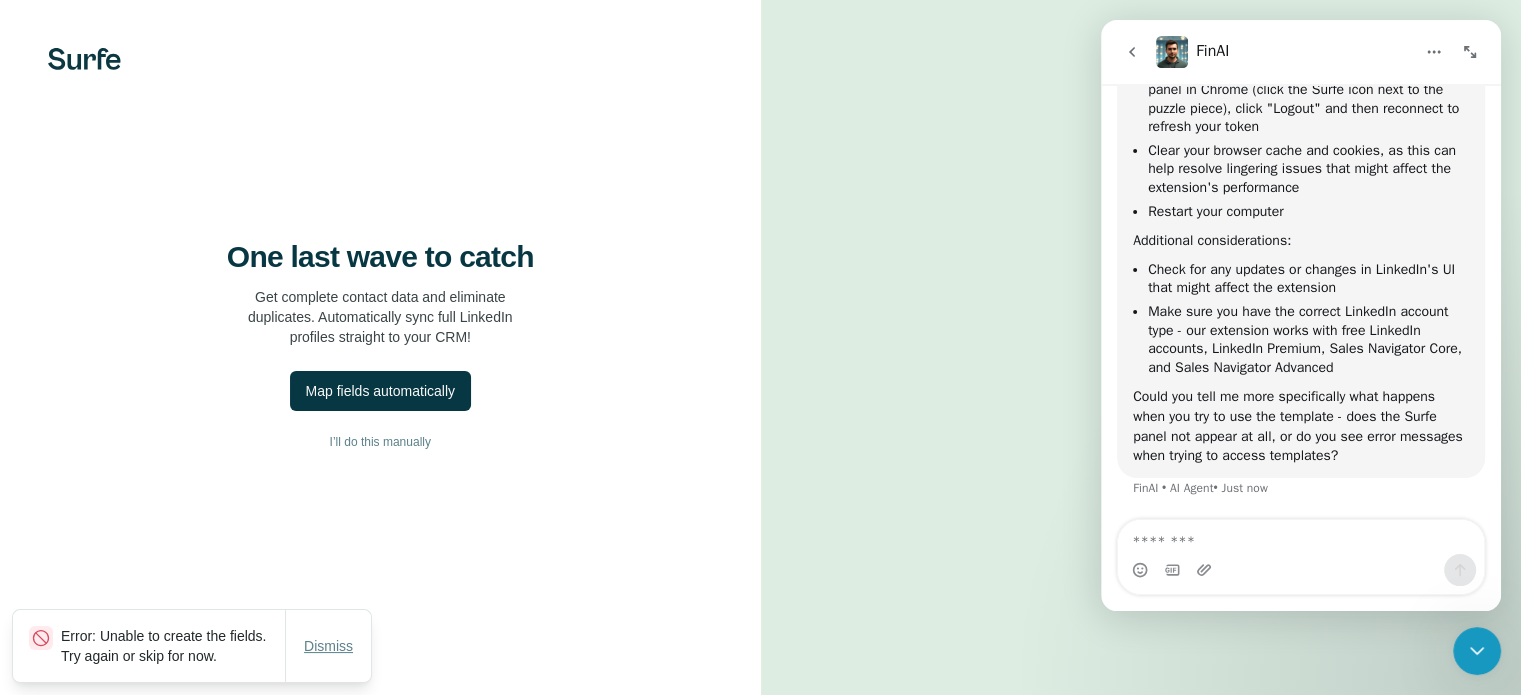 click on "Dismiss" at bounding box center (328, 646) 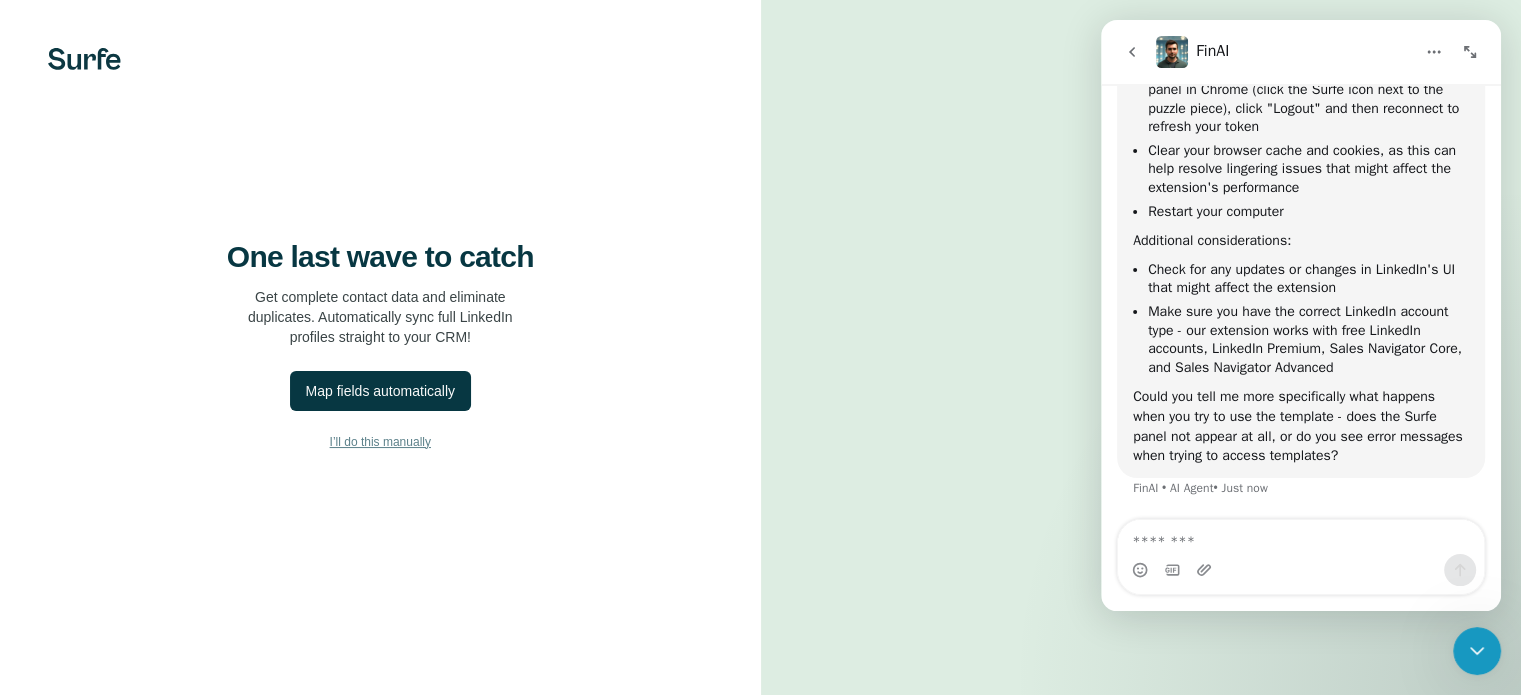 click on "I’ll do this manually" at bounding box center (380, 442) 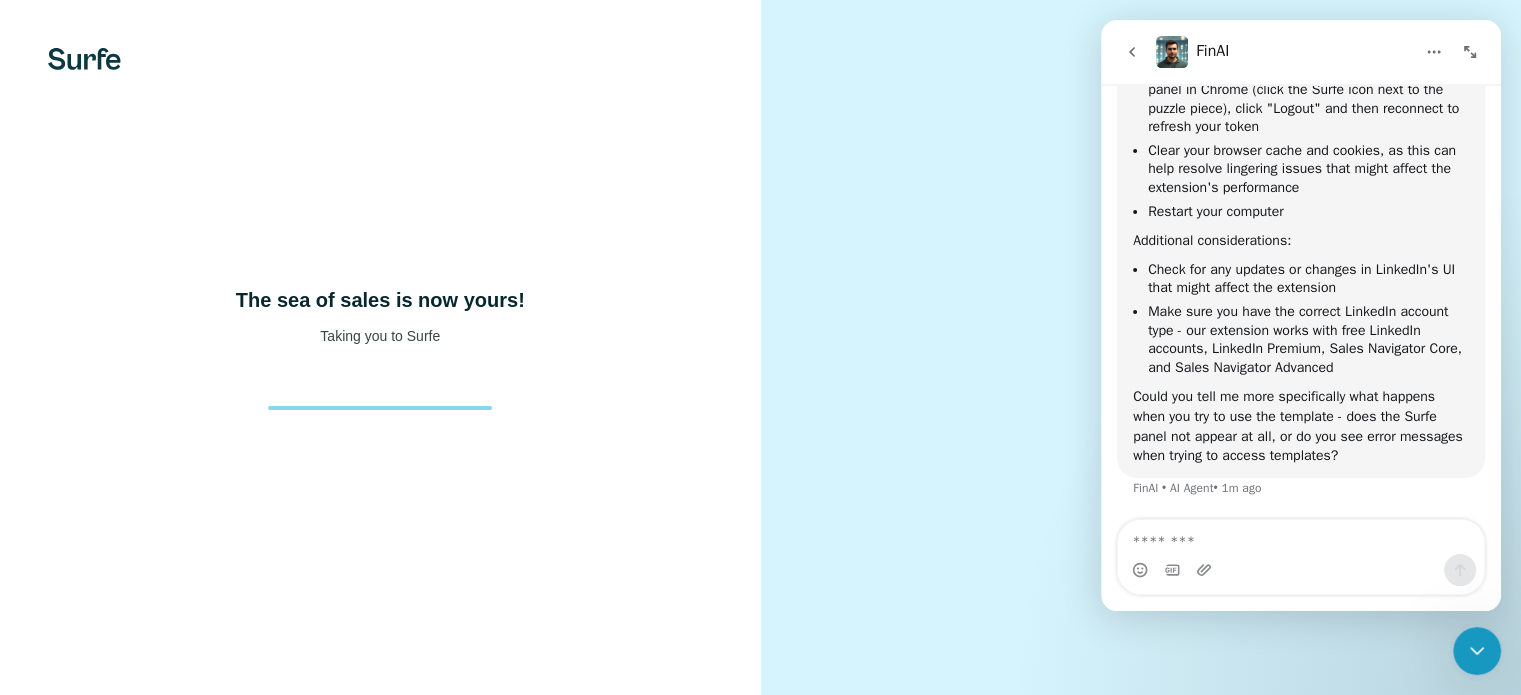 click 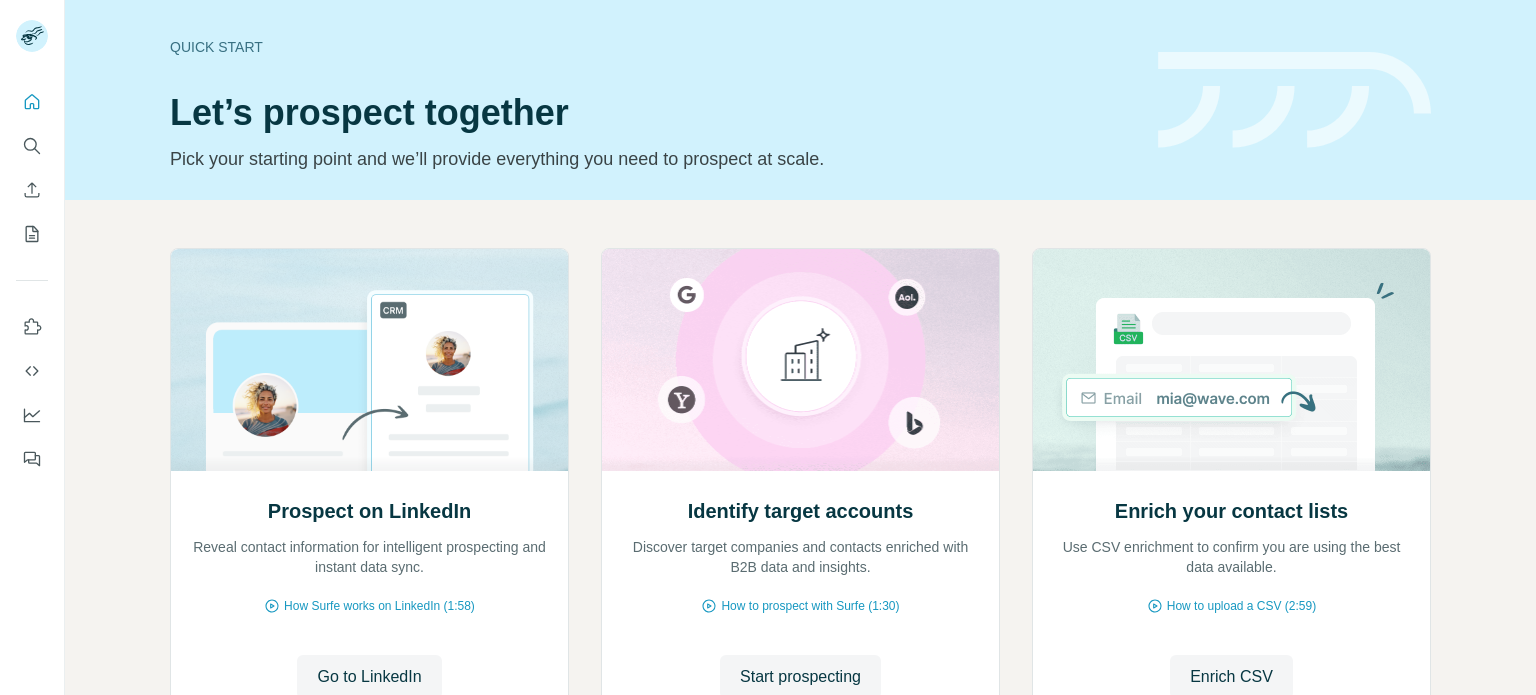 scroll, scrollTop: 0, scrollLeft: 0, axis: both 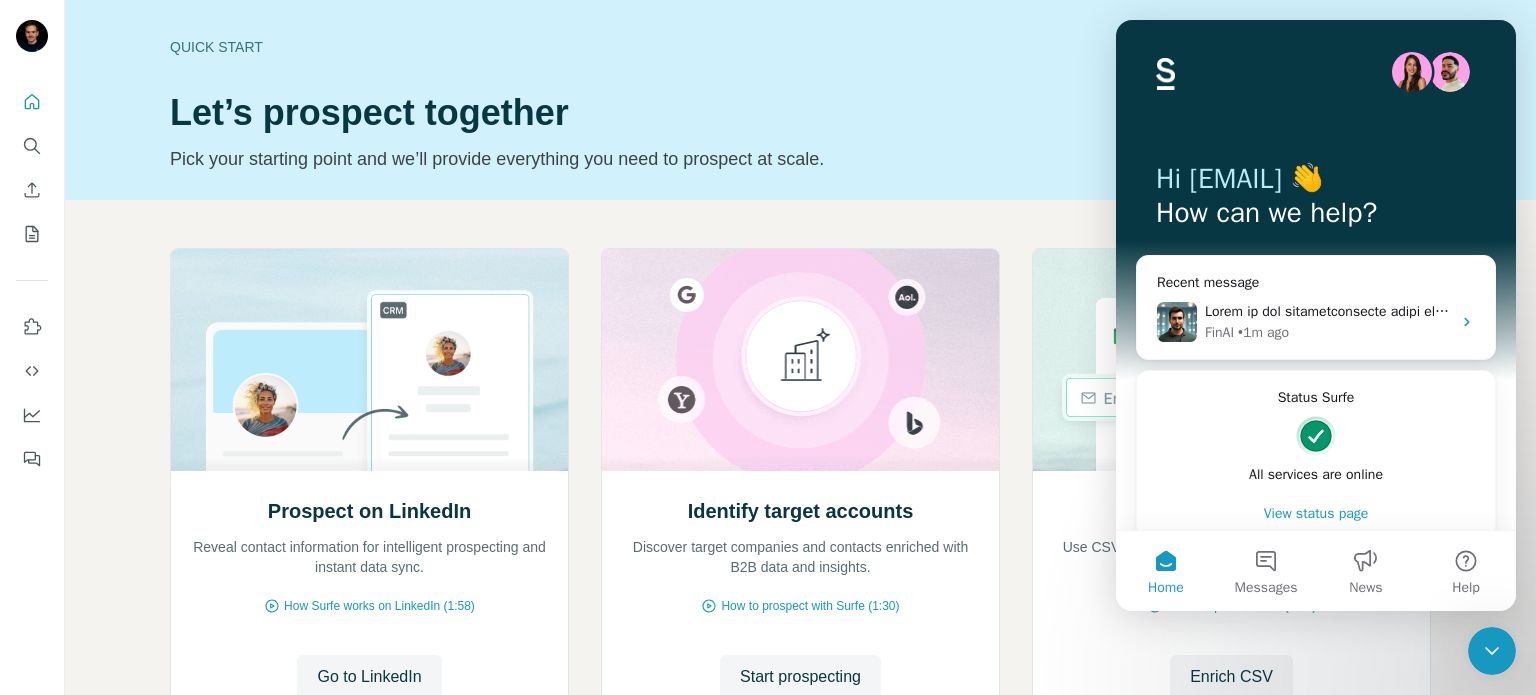 click on "Quick start Let’s prospect together Pick your starting point and we’ll provide everything you need to prospect at scale." at bounding box center (652, 100) 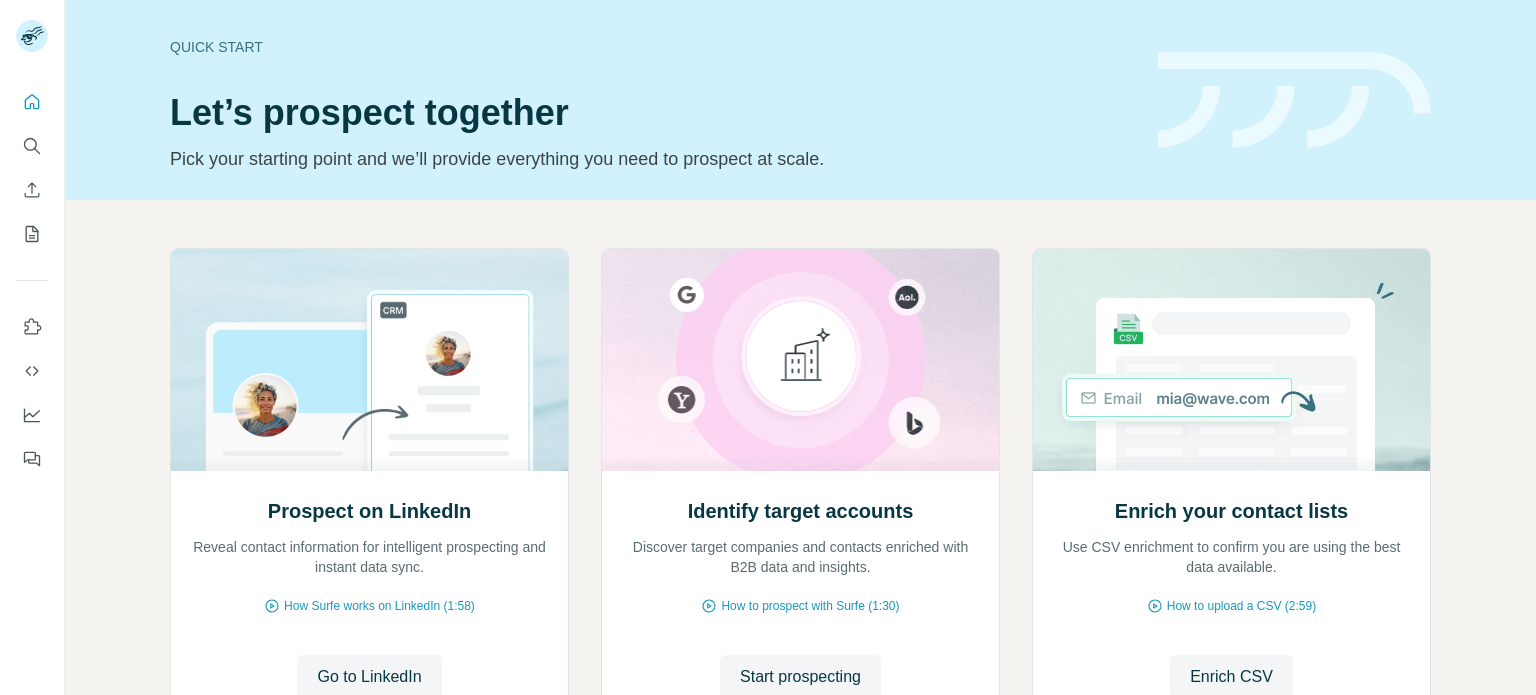 scroll, scrollTop: 0, scrollLeft: 0, axis: both 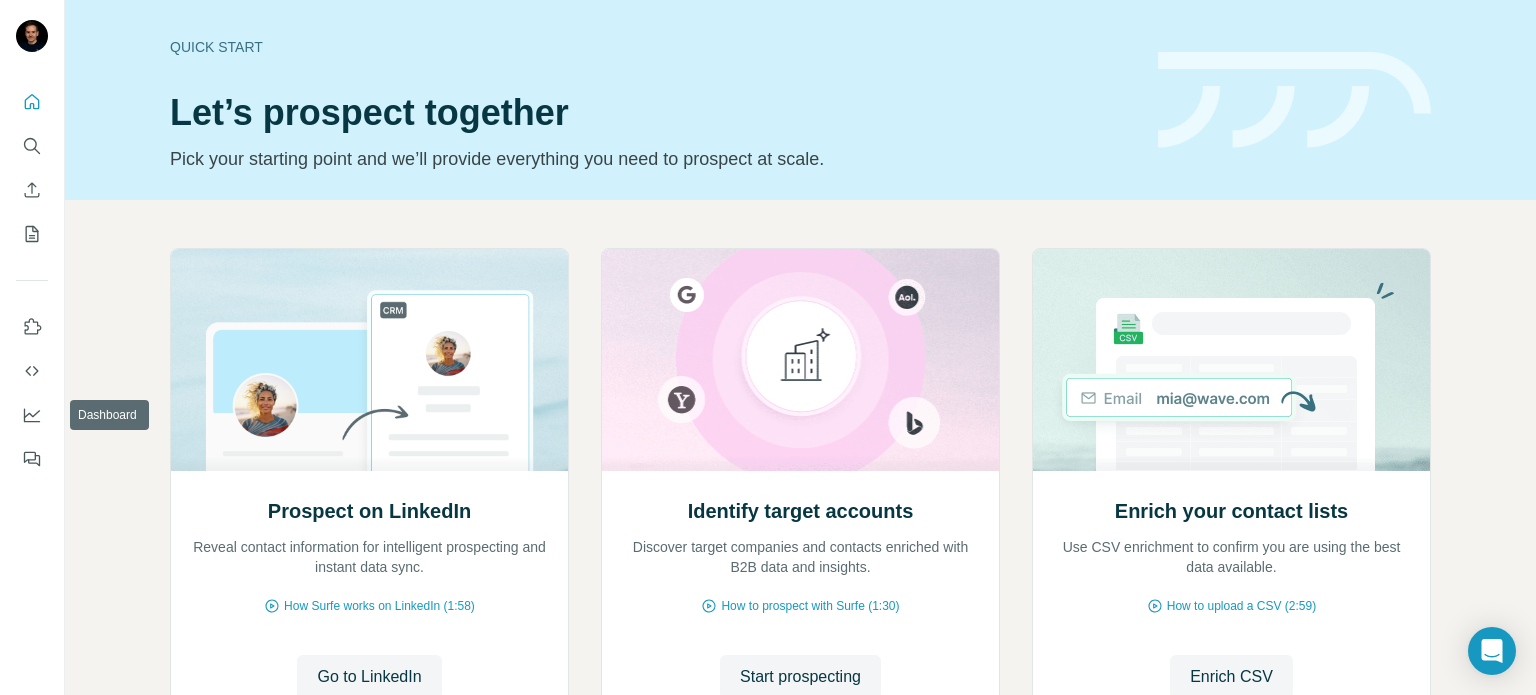 click at bounding box center [32, 274] 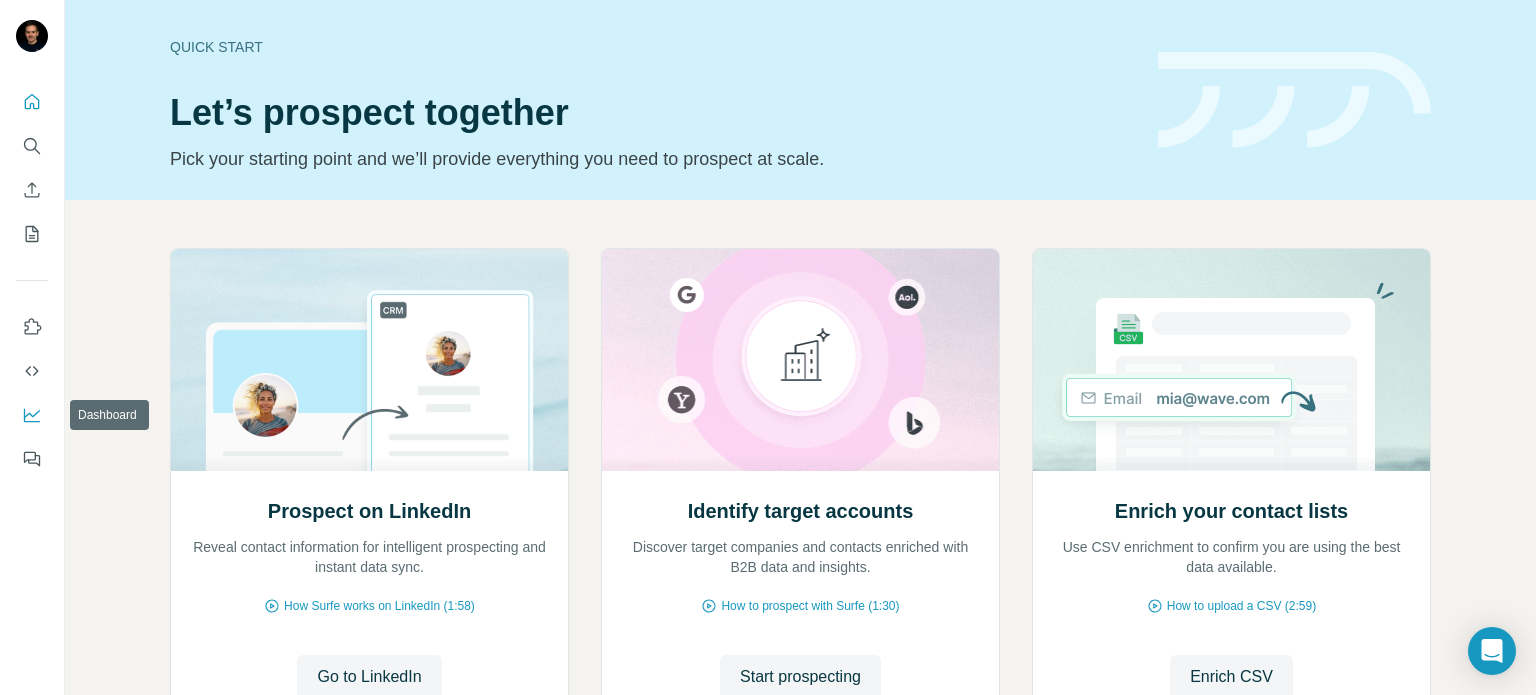click 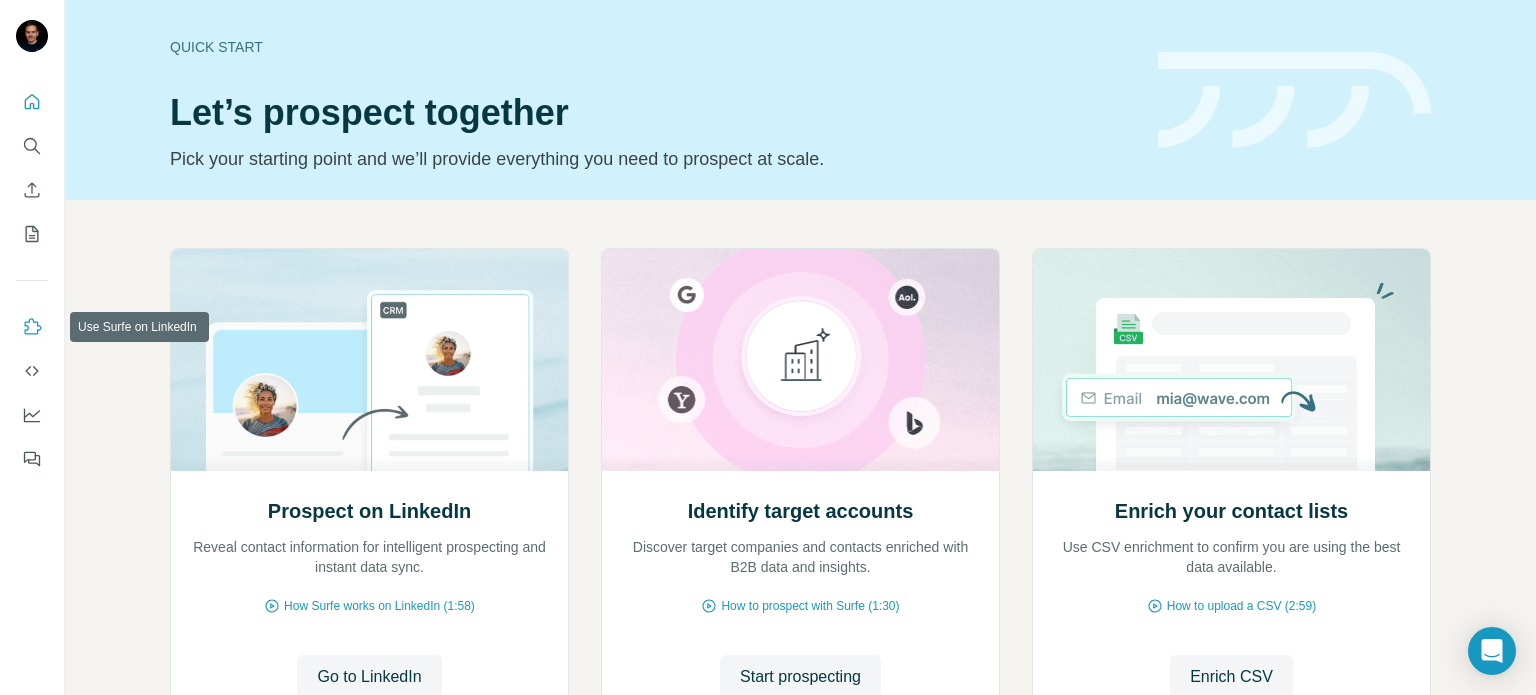 click 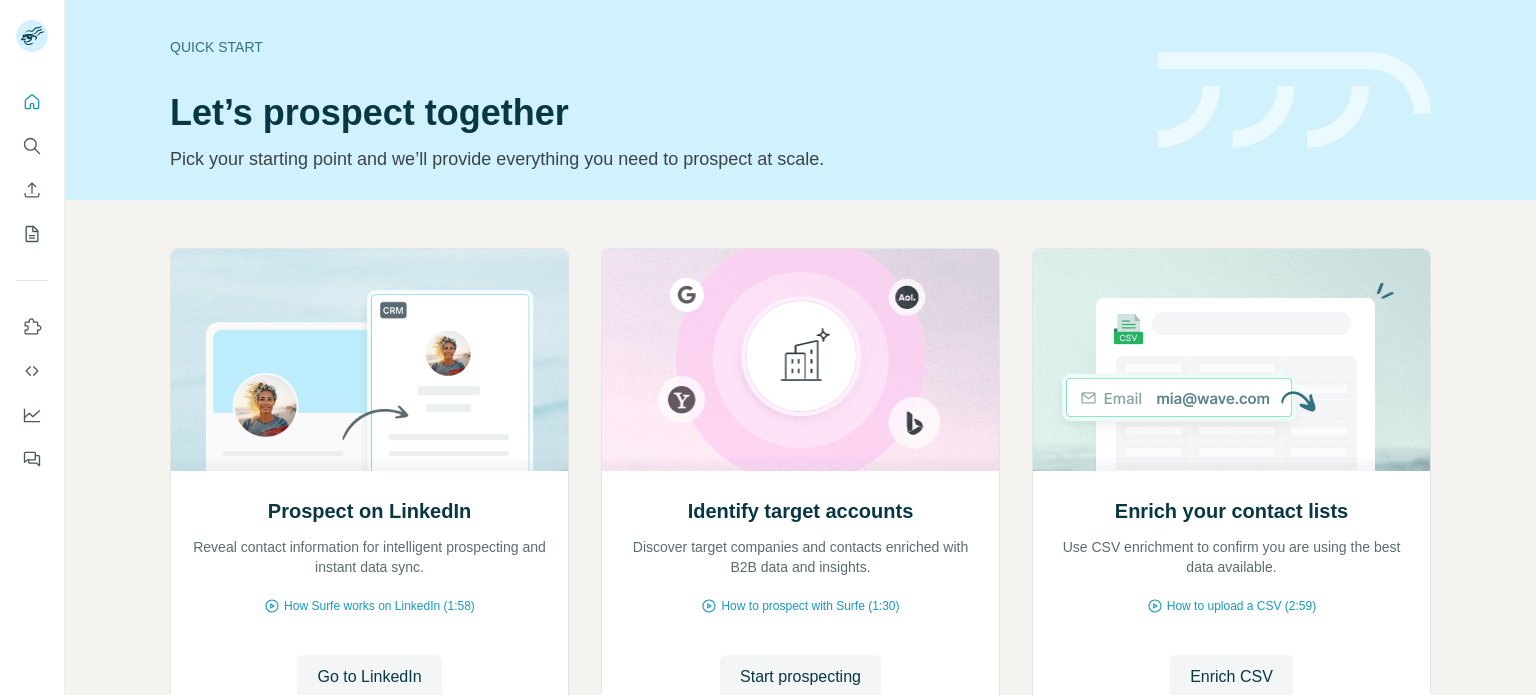 scroll, scrollTop: 0, scrollLeft: 0, axis: both 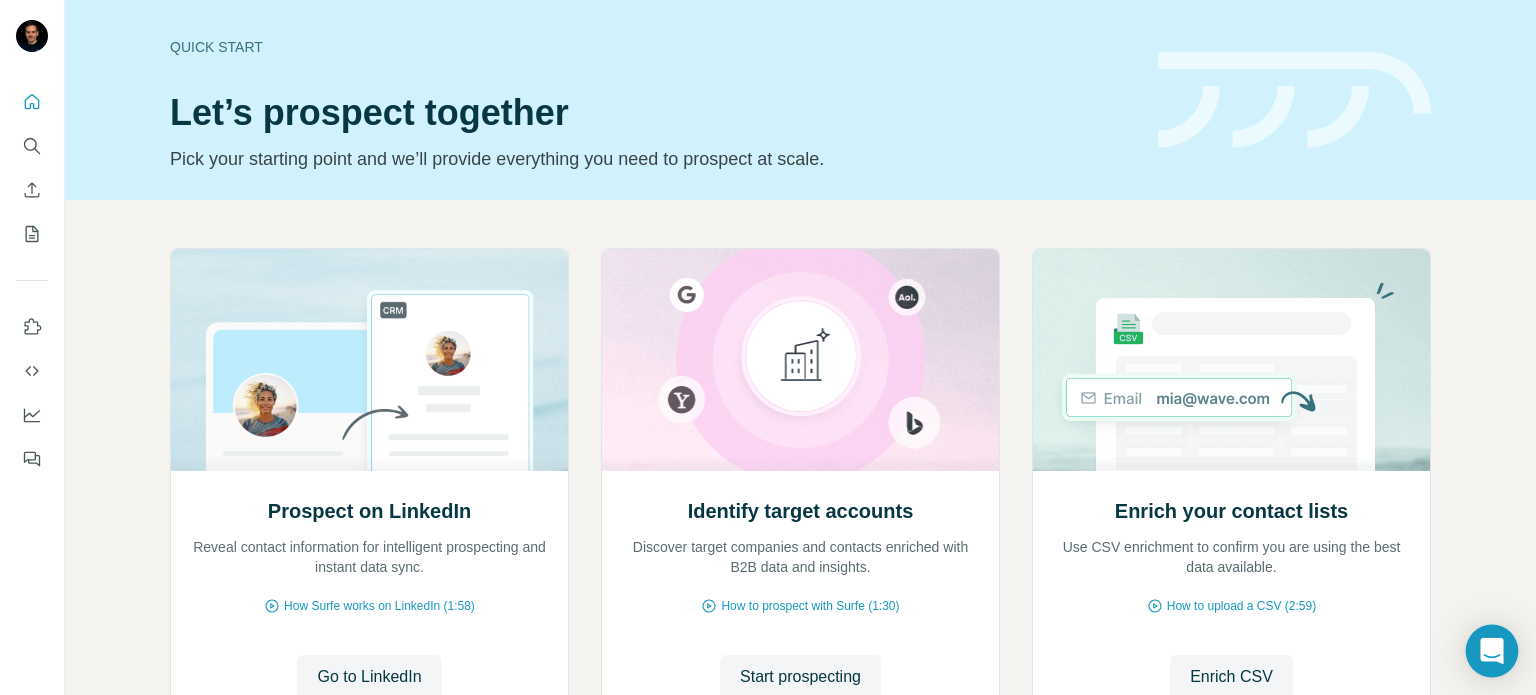 click 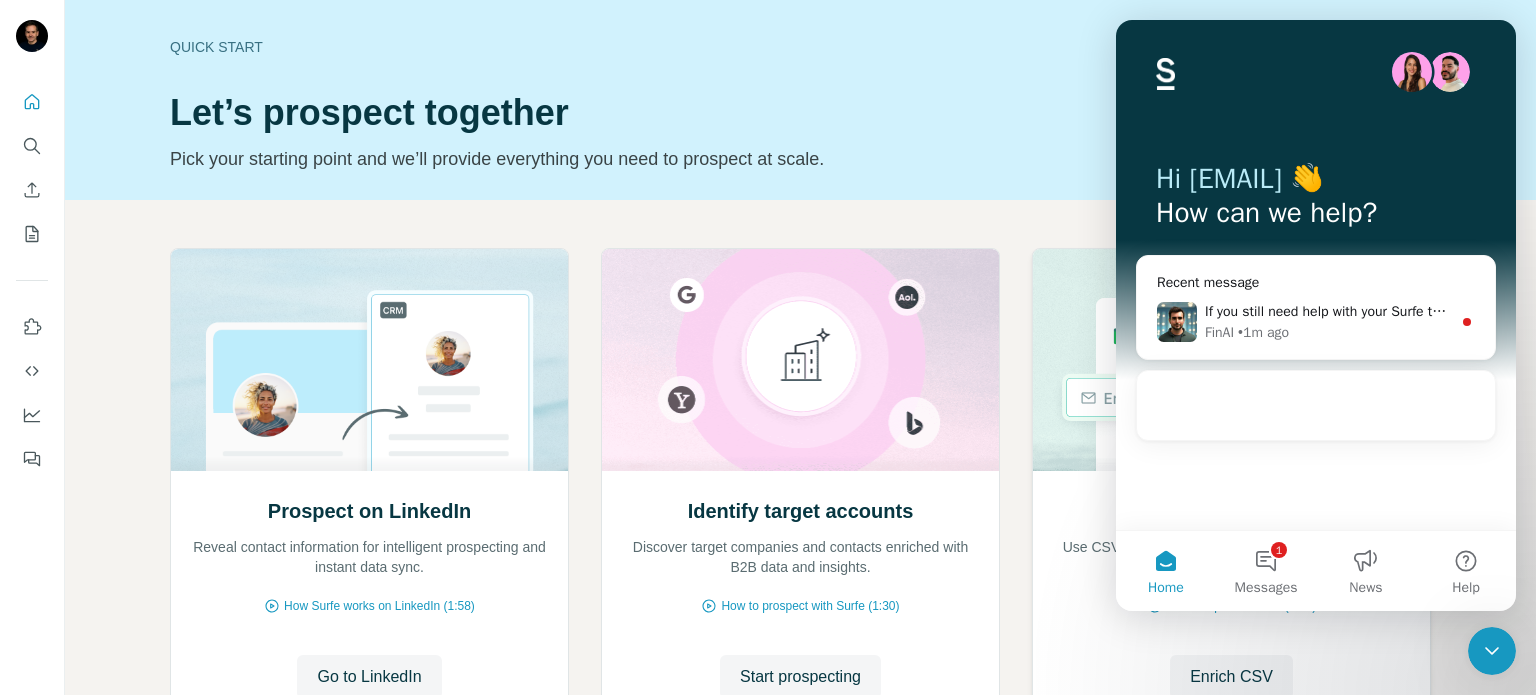 scroll, scrollTop: 0, scrollLeft: 0, axis: both 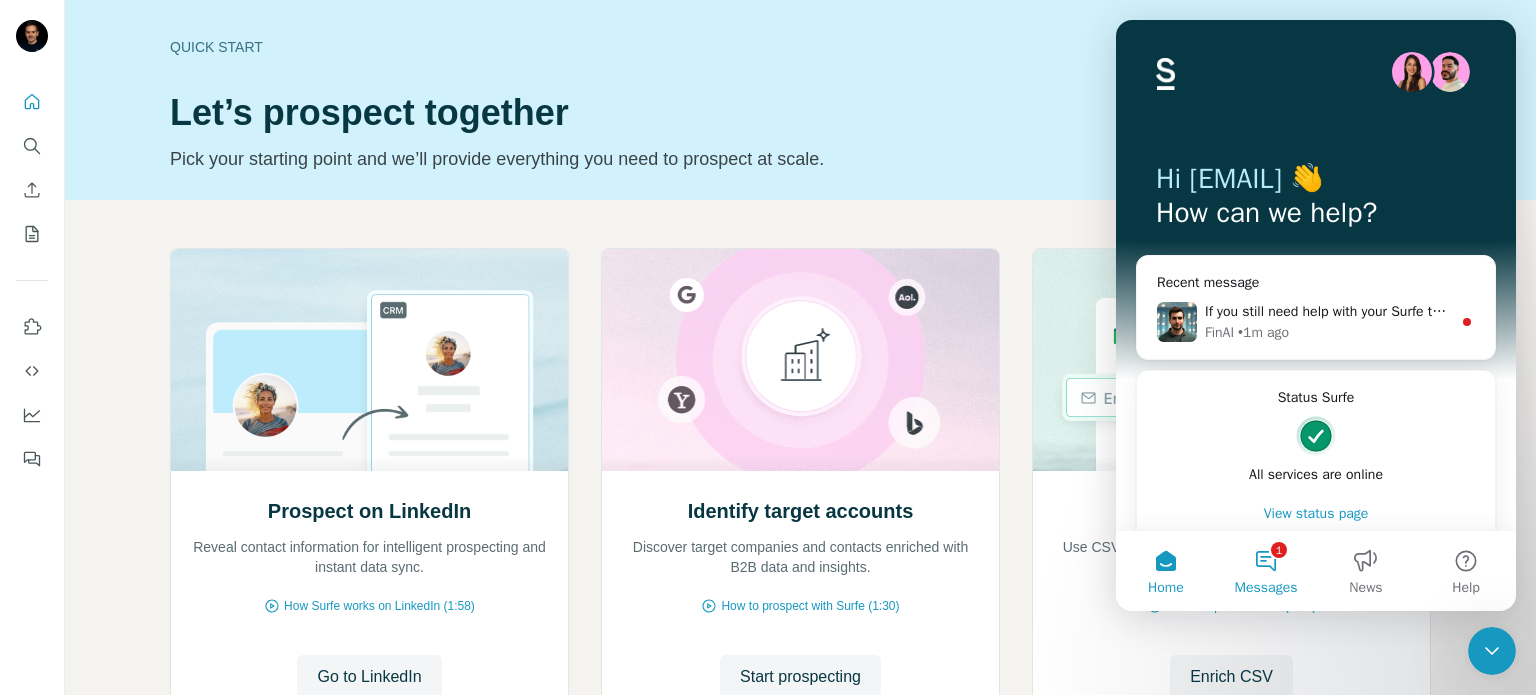 click on "1 Messages" at bounding box center (1266, 571) 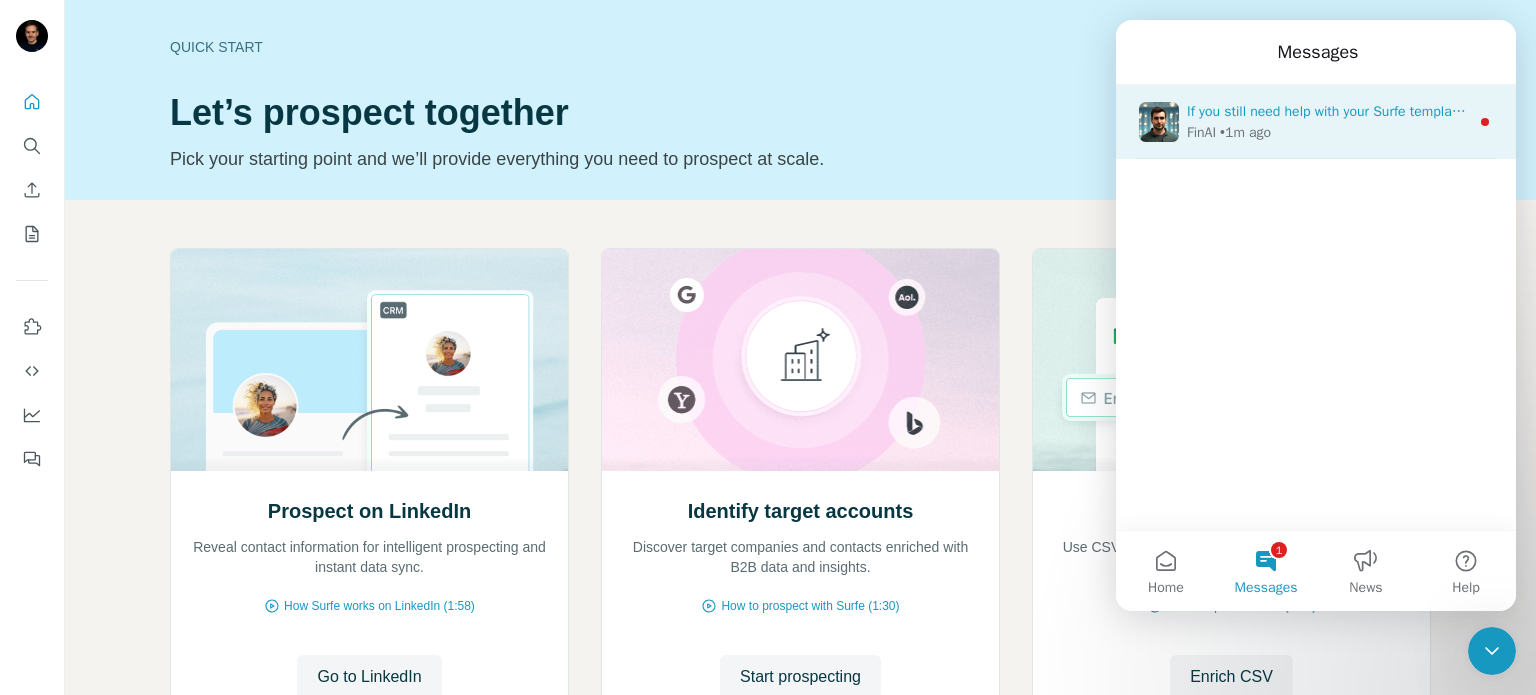 click on "If you still need help with your Surfe template issue on LinkedIn Sales Navigator, I'm here to assist you further. Could you please share more details about what exactly happens when you try to use the template?" at bounding box center (1834, 111) 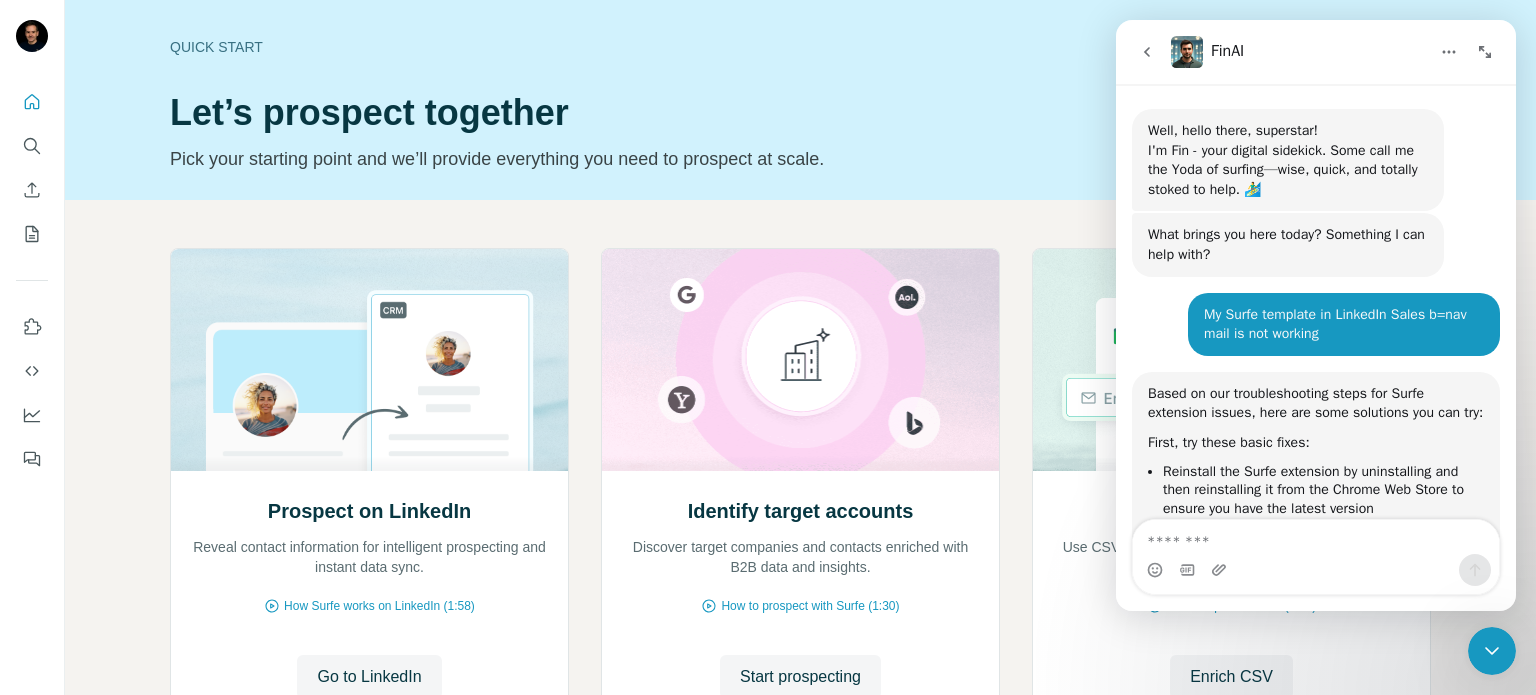 scroll, scrollTop: 2, scrollLeft: 0, axis: vertical 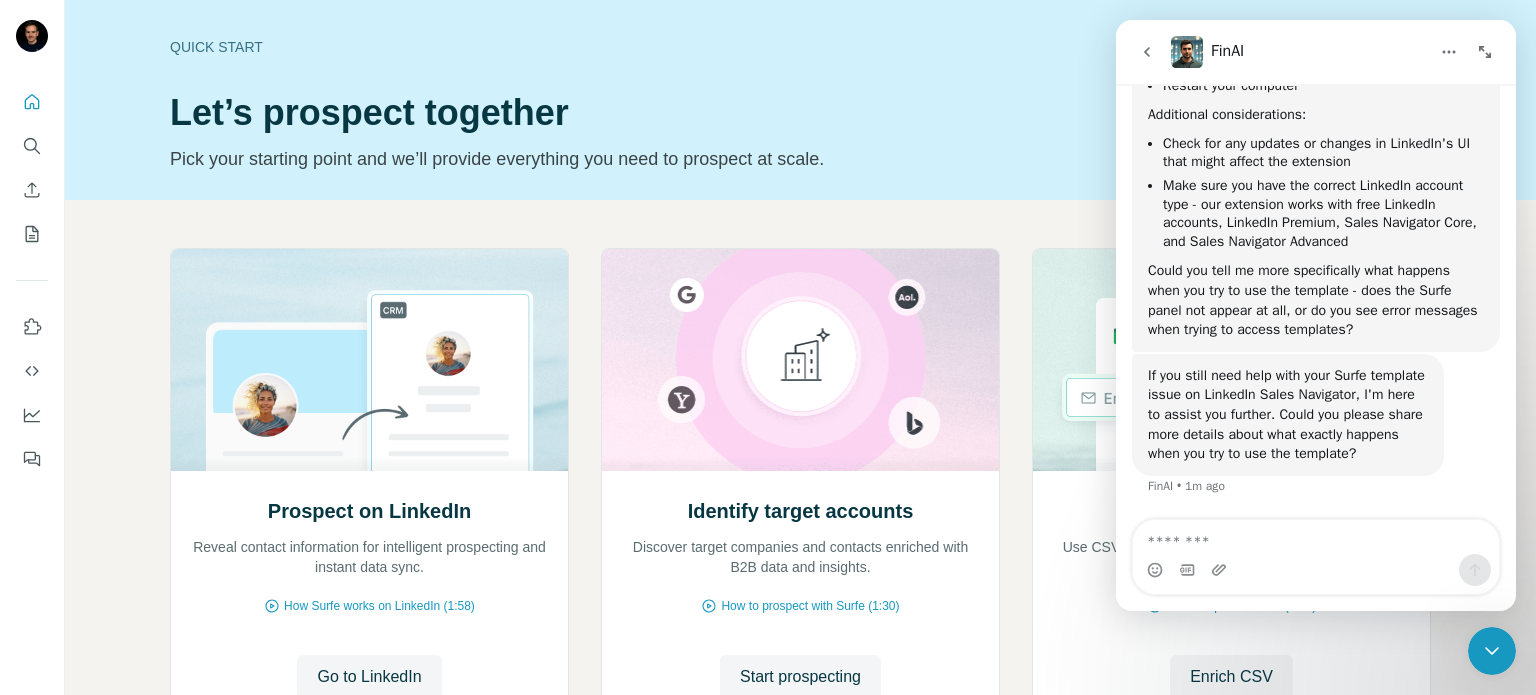 click on "If you still need help with your Surfe template issue on LinkedIn Sales Navigator, I'm here to assist you further. Could you please share more details about what exactly happens when you try to use the template? FinAI    •   1m ago" at bounding box center [1316, 437] 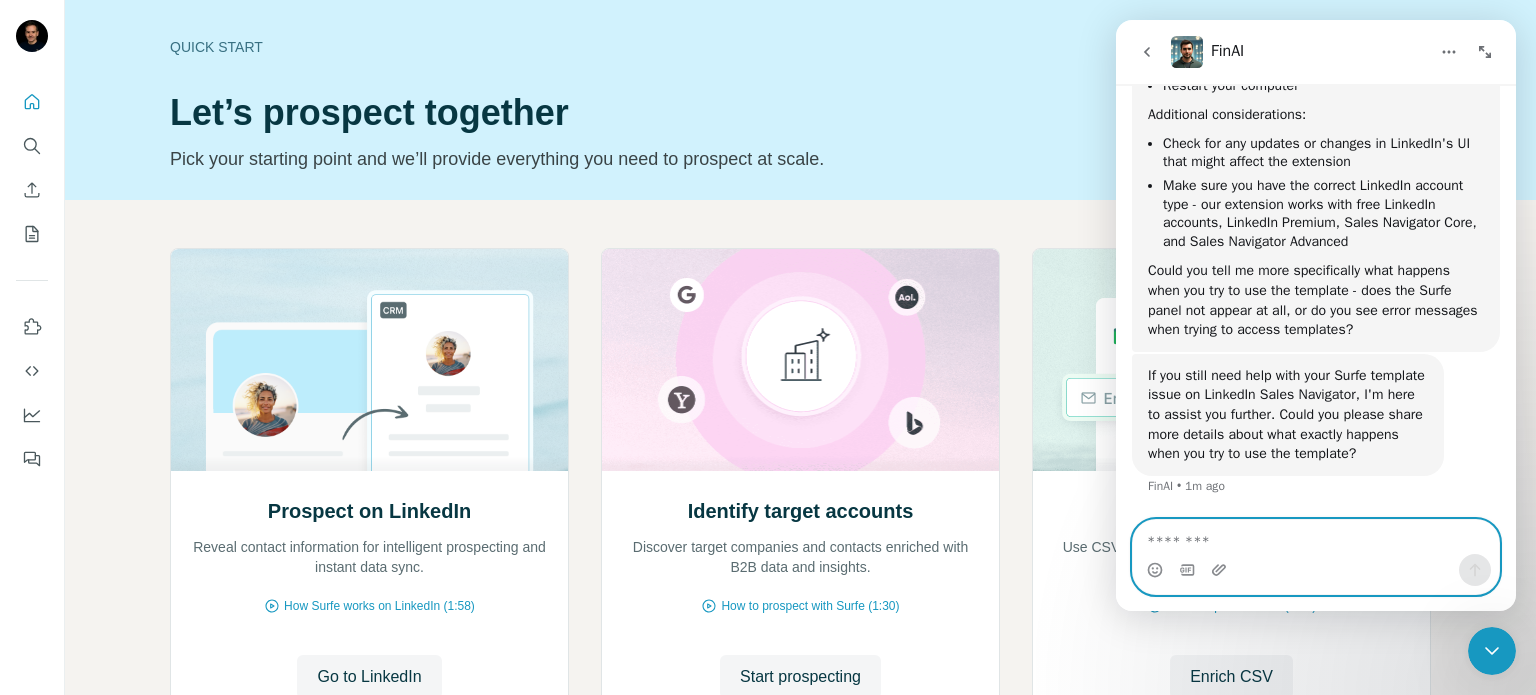 click at bounding box center (1316, 537) 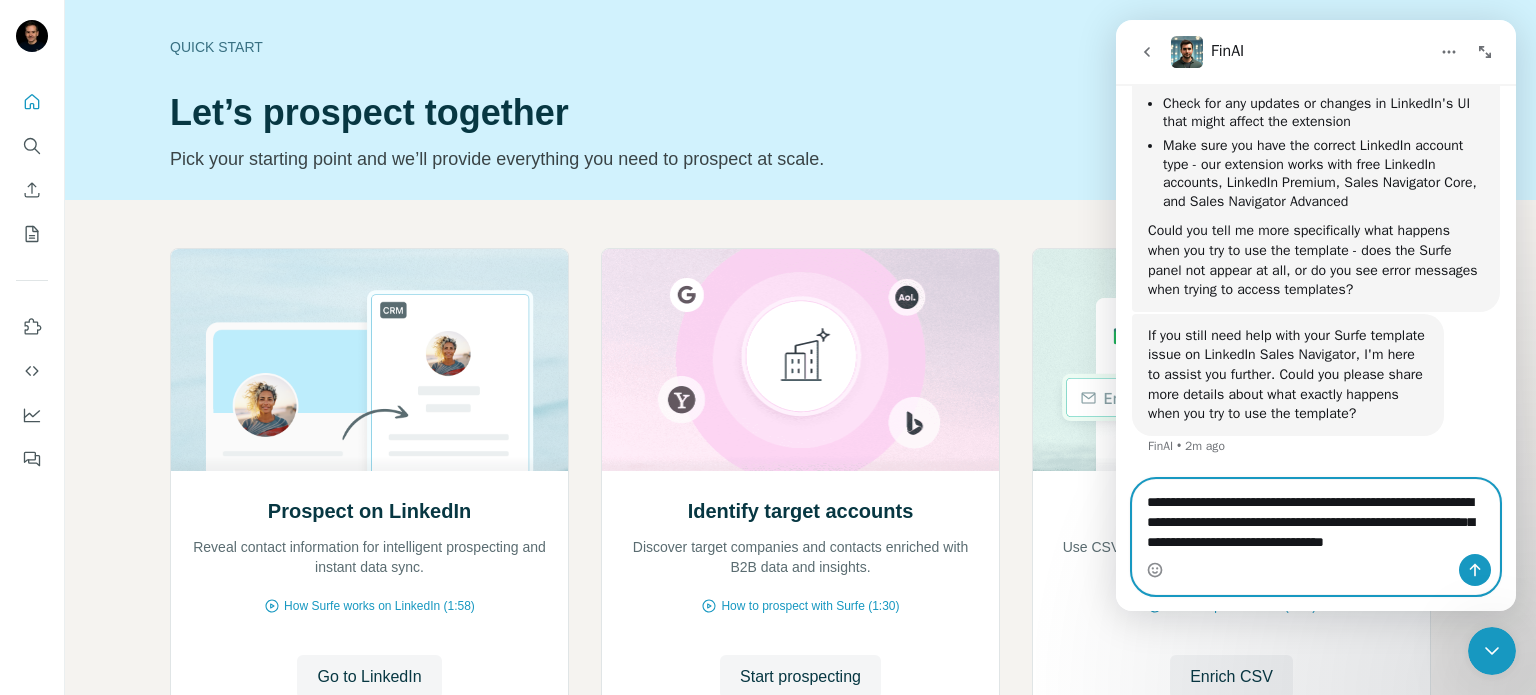scroll, scrollTop: 663, scrollLeft: 0, axis: vertical 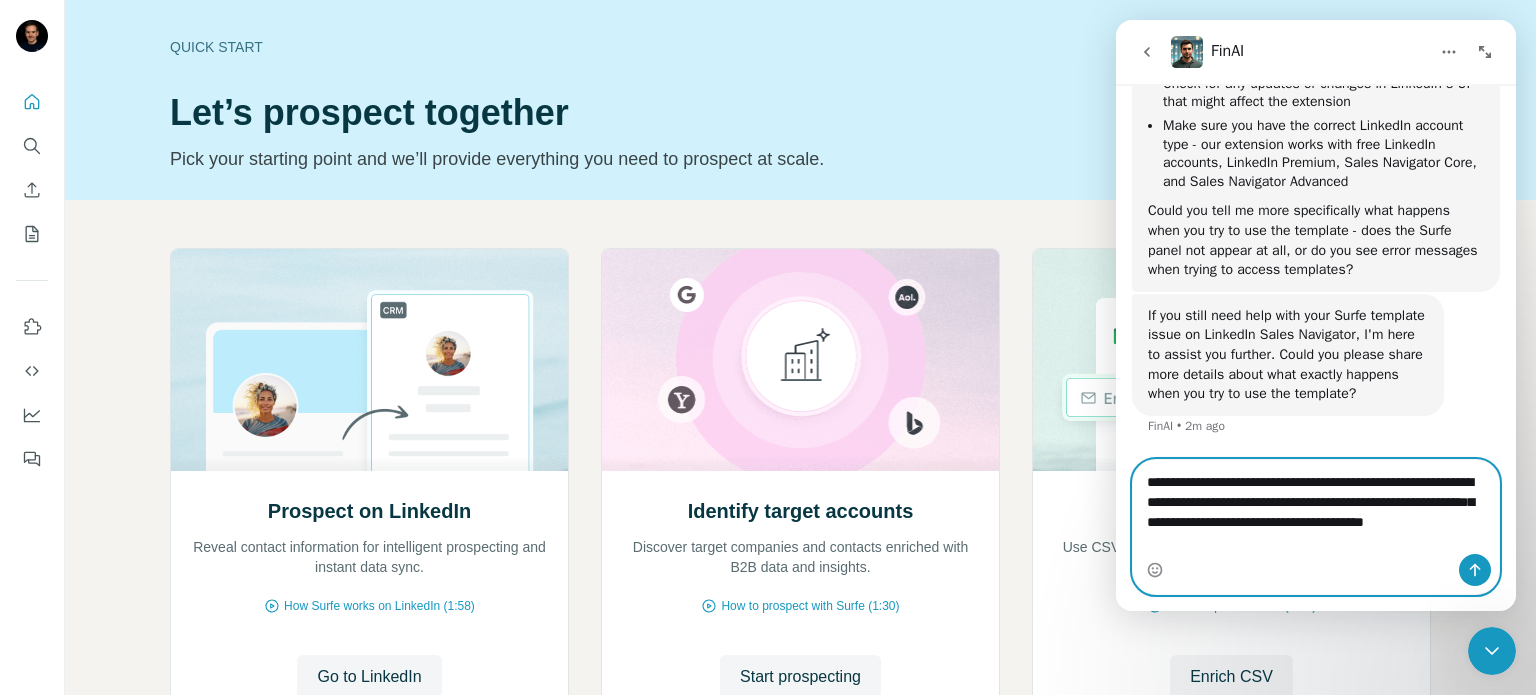 type on "**********" 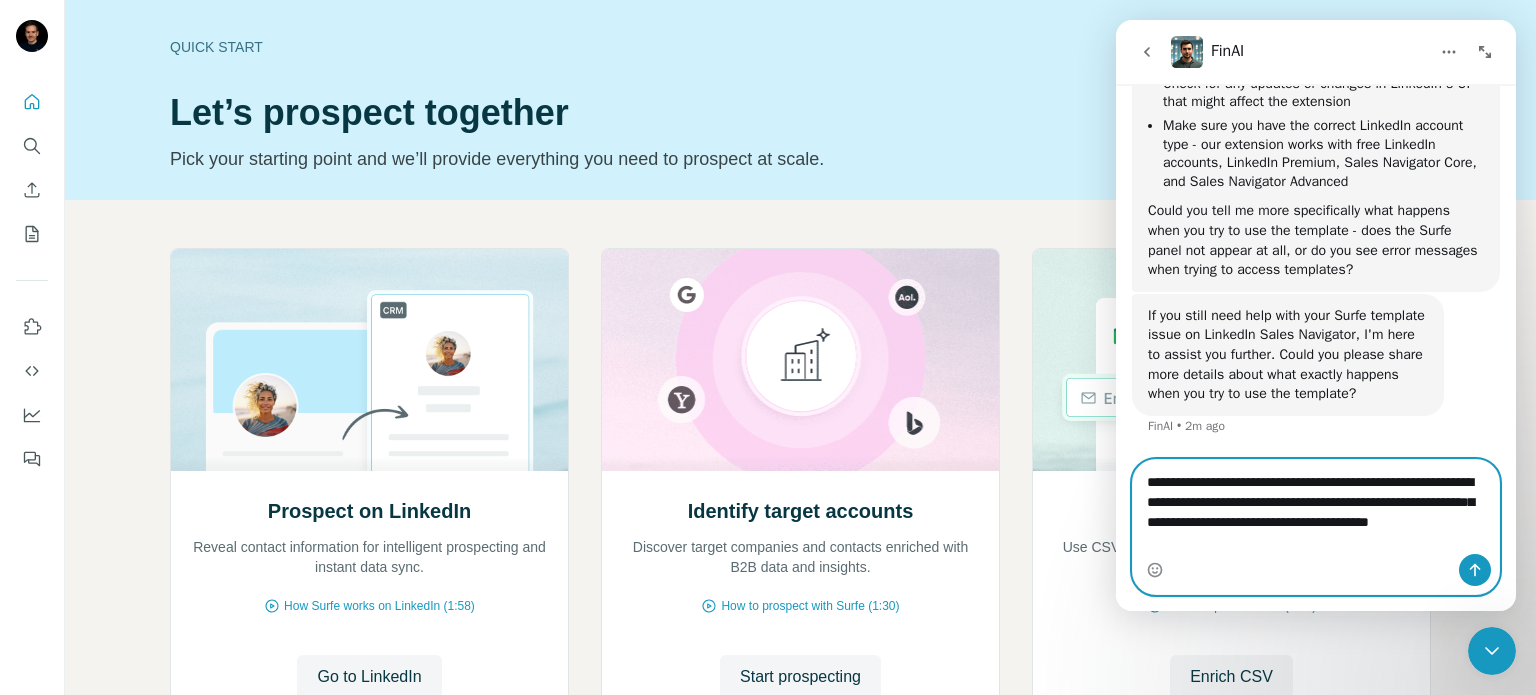 type 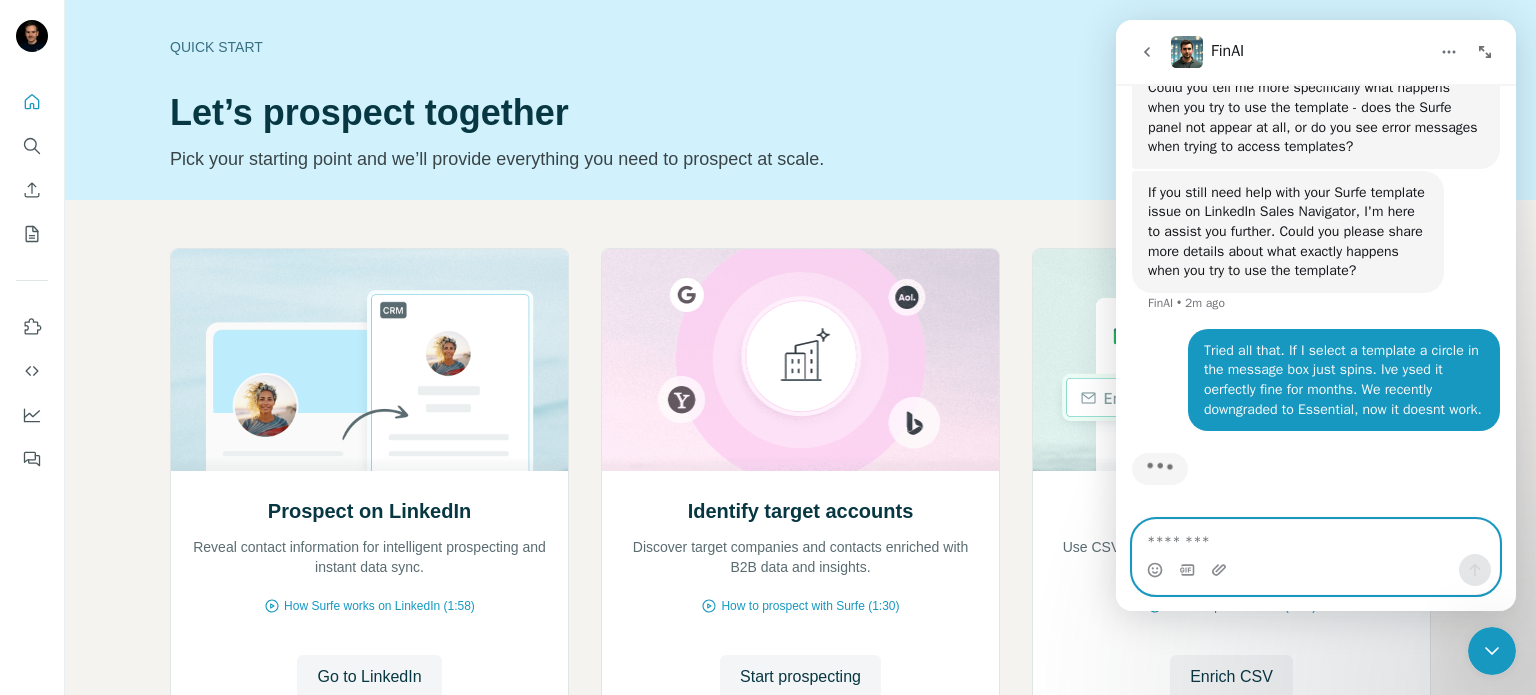 scroll, scrollTop: 806, scrollLeft: 0, axis: vertical 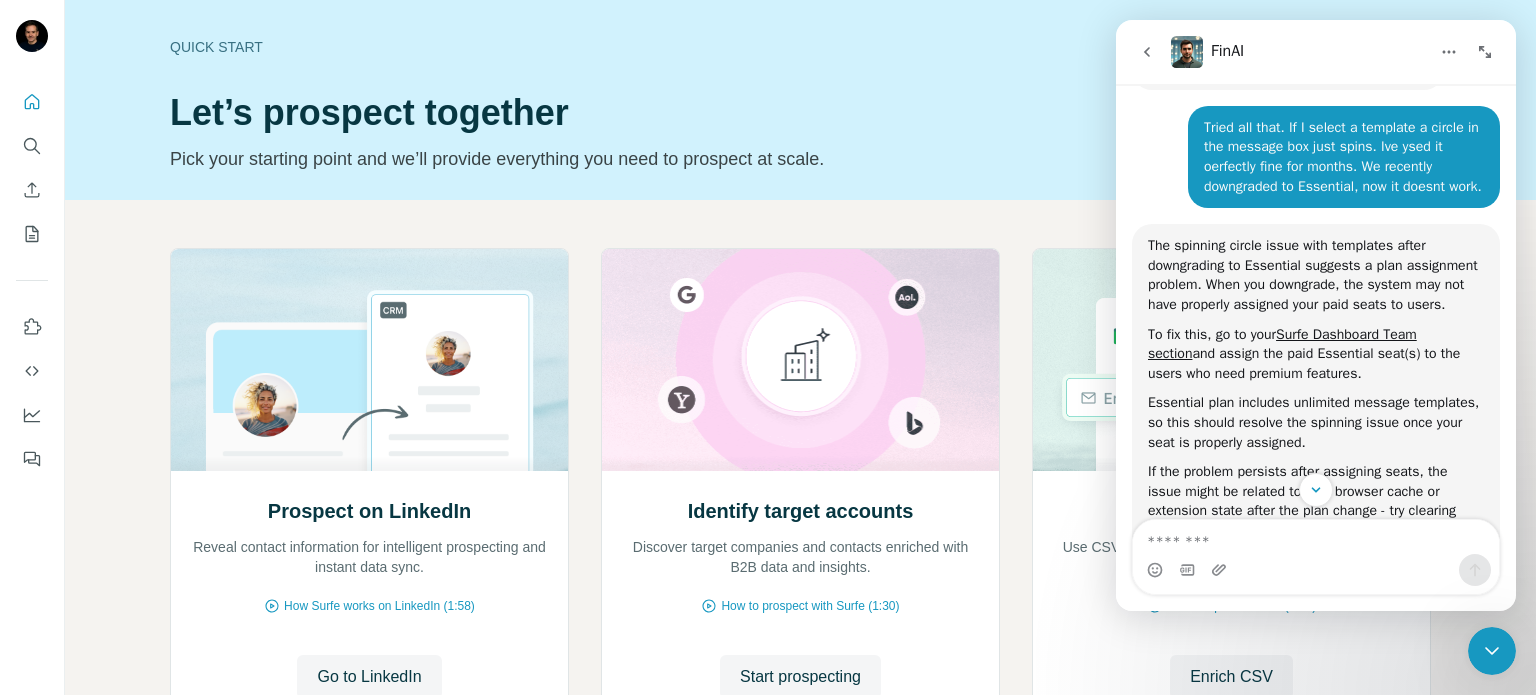 click on "The spinning circle issue with templates after downgrading to Essential suggests a plan assignment problem. When you downgrade, the system may not have properly assigned your paid seats to users." at bounding box center [1316, 275] 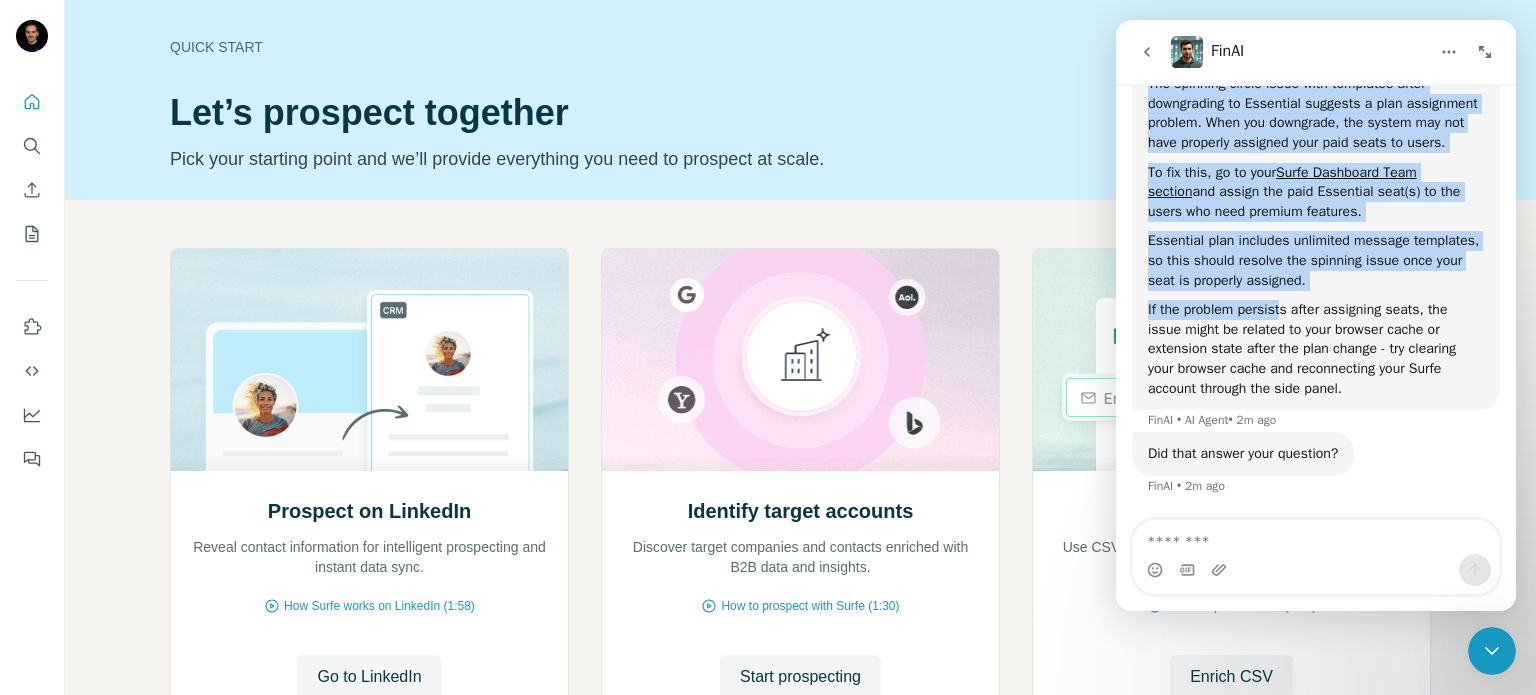 scroll, scrollTop: 1190, scrollLeft: 0, axis: vertical 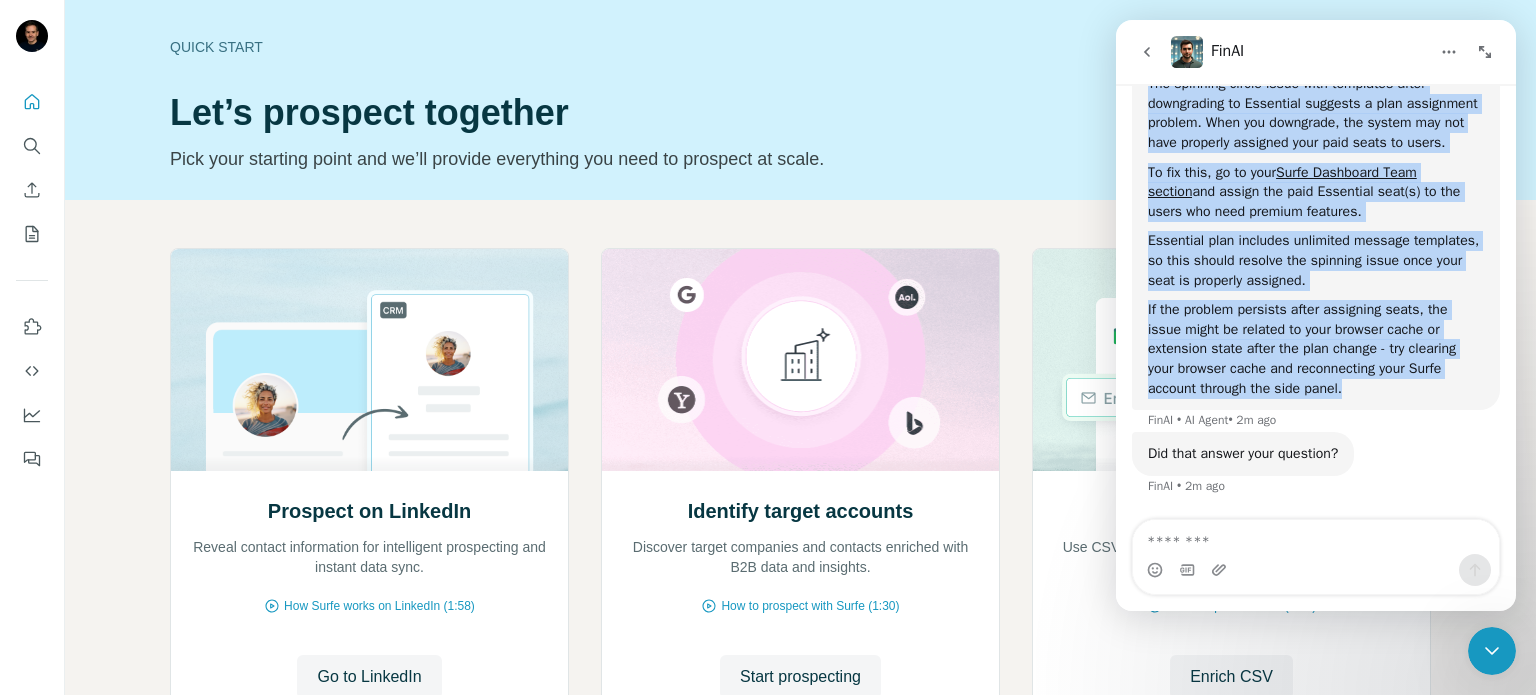 drag, startPoint x: 1191, startPoint y: 137, endPoint x: 1353, endPoint y: 402, distance: 310.5946 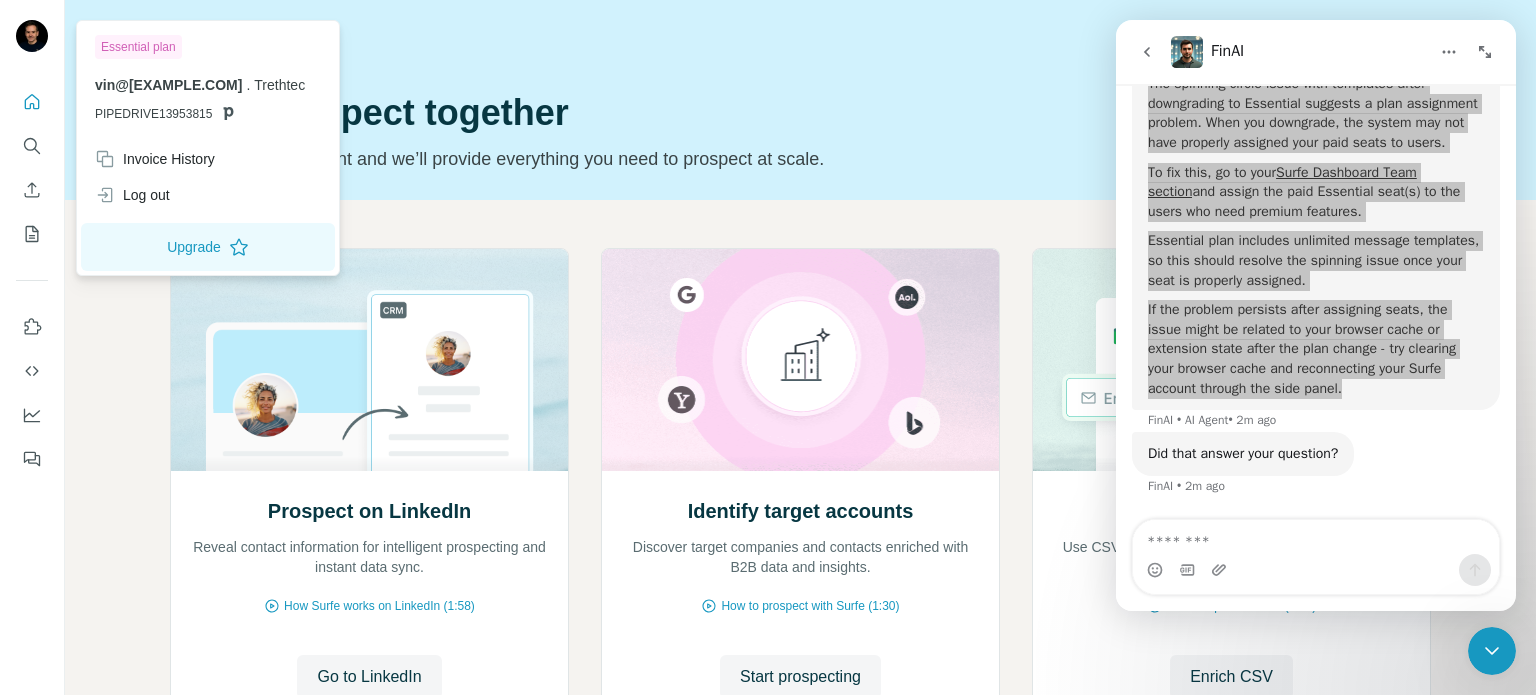 click at bounding box center (32, 36) 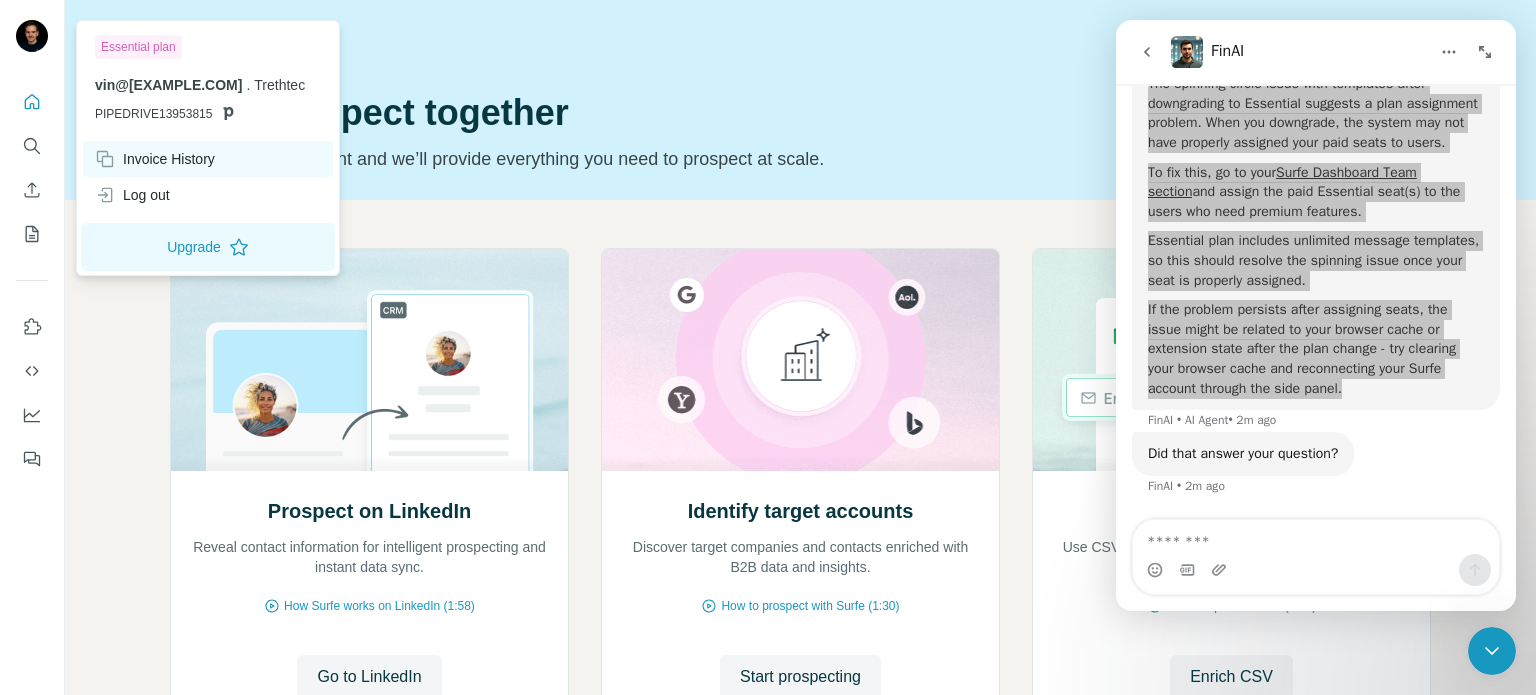 click on "Invoice History" at bounding box center [155, 159] 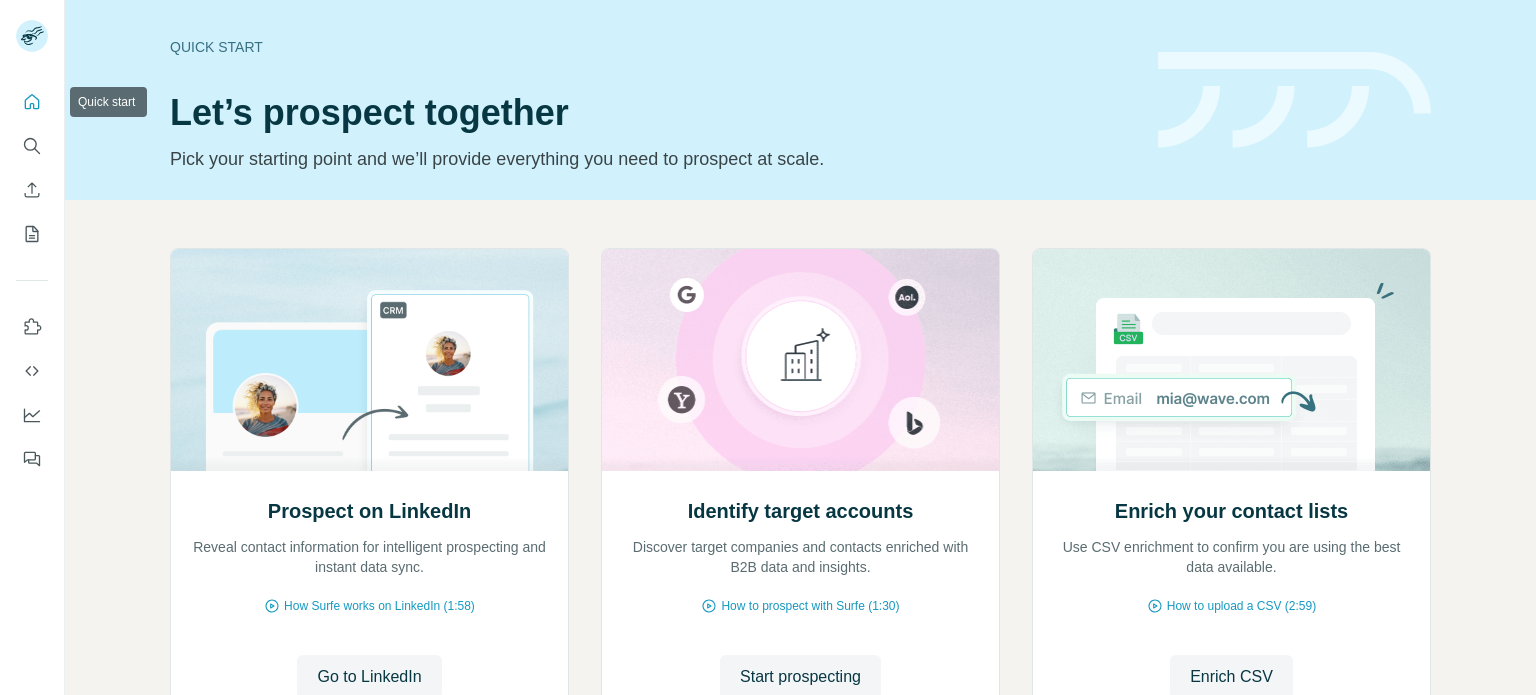 scroll, scrollTop: 0, scrollLeft: 0, axis: both 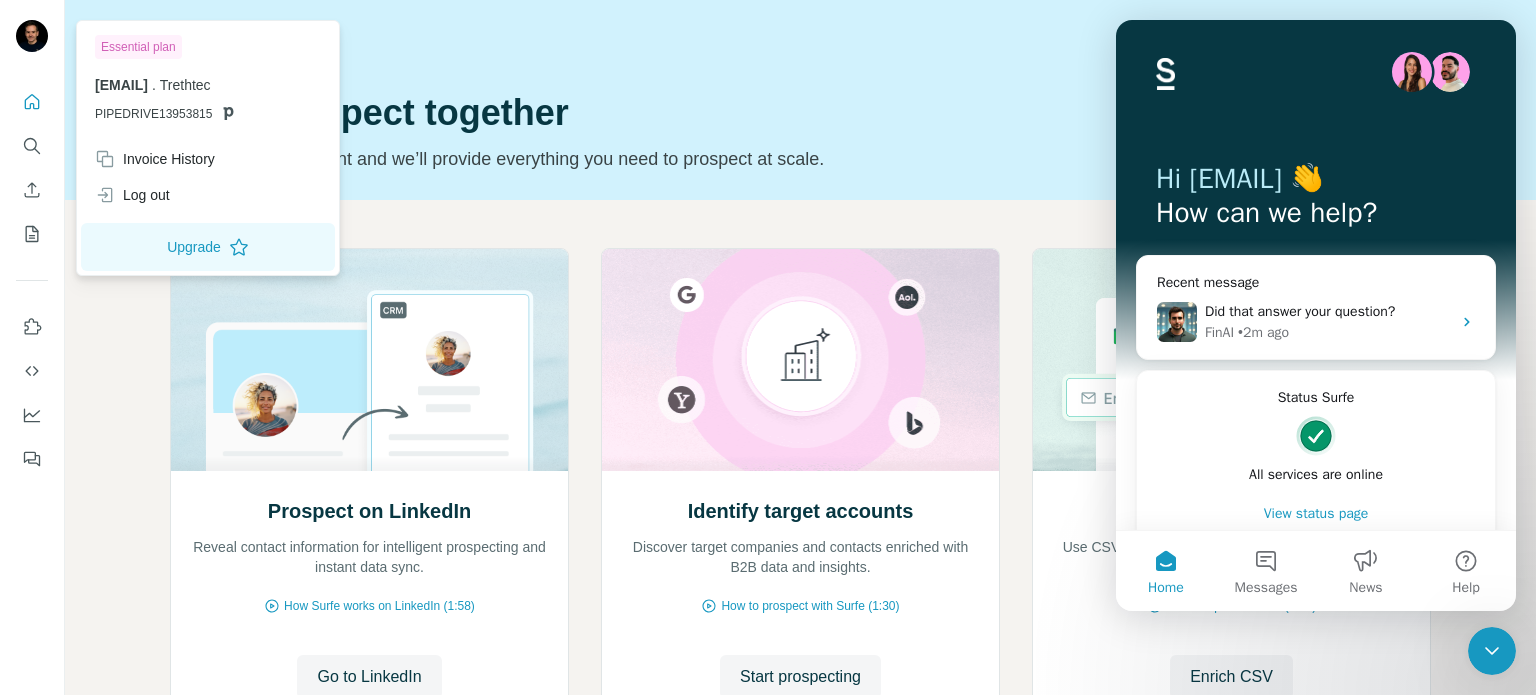 click at bounding box center [32, 36] 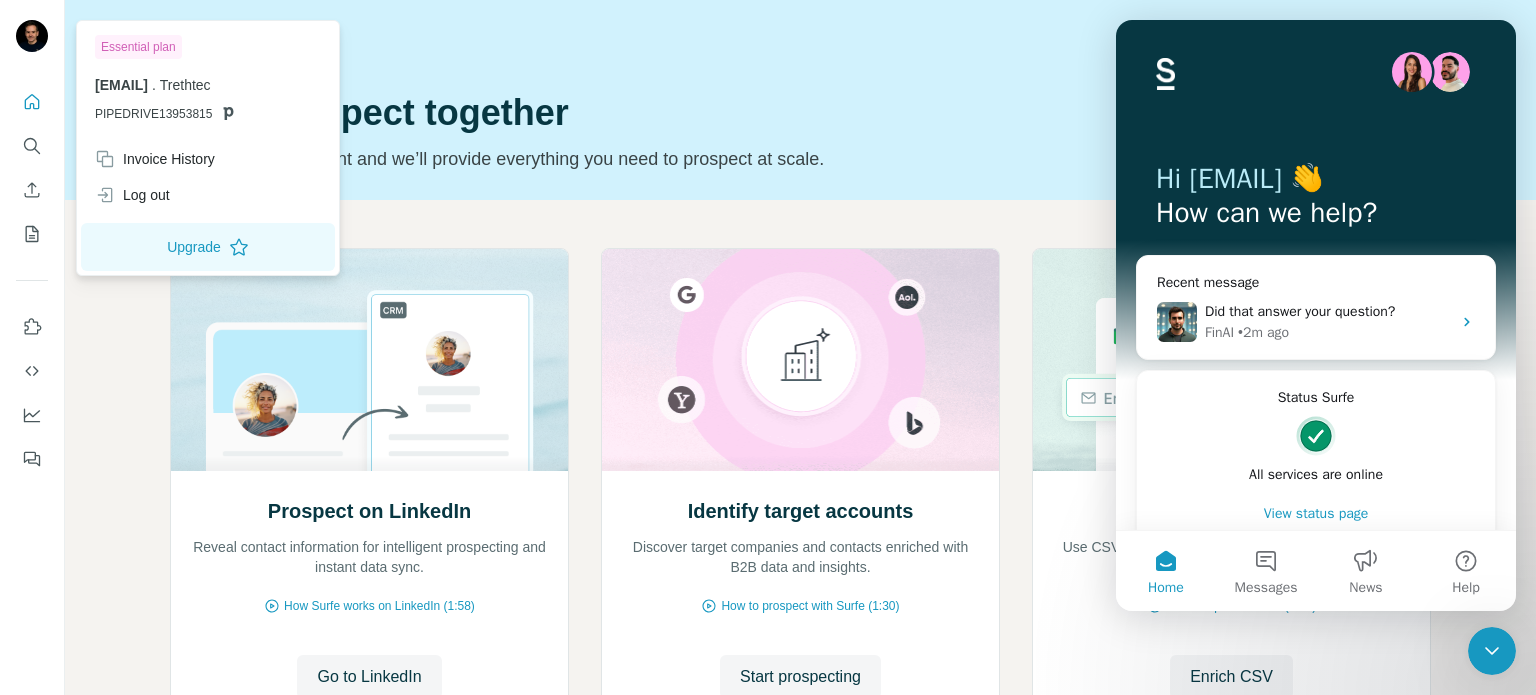 click on "Quick start" at bounding box center (652, 47) 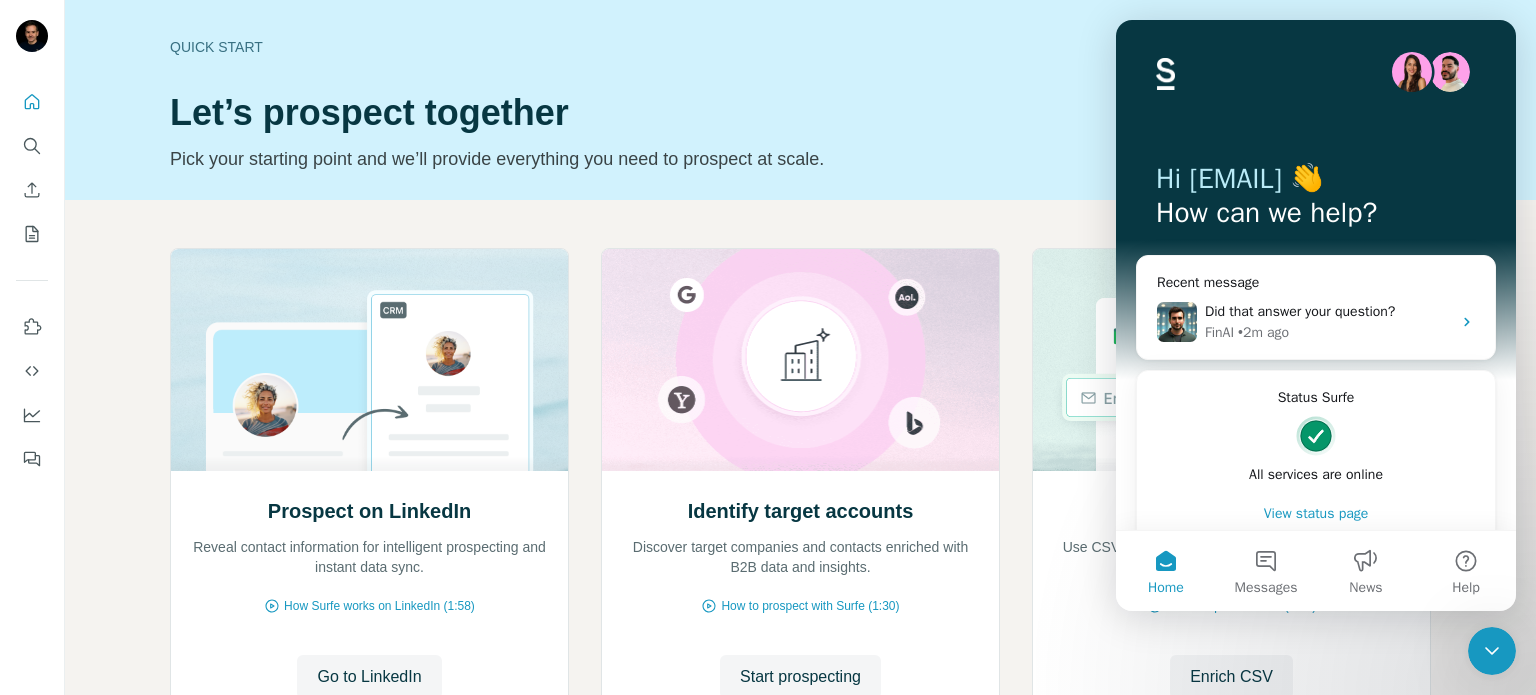 click on "Pick your starting point and we’ll provide everything you need to prospect at scale." at bounding box center (652, 159) 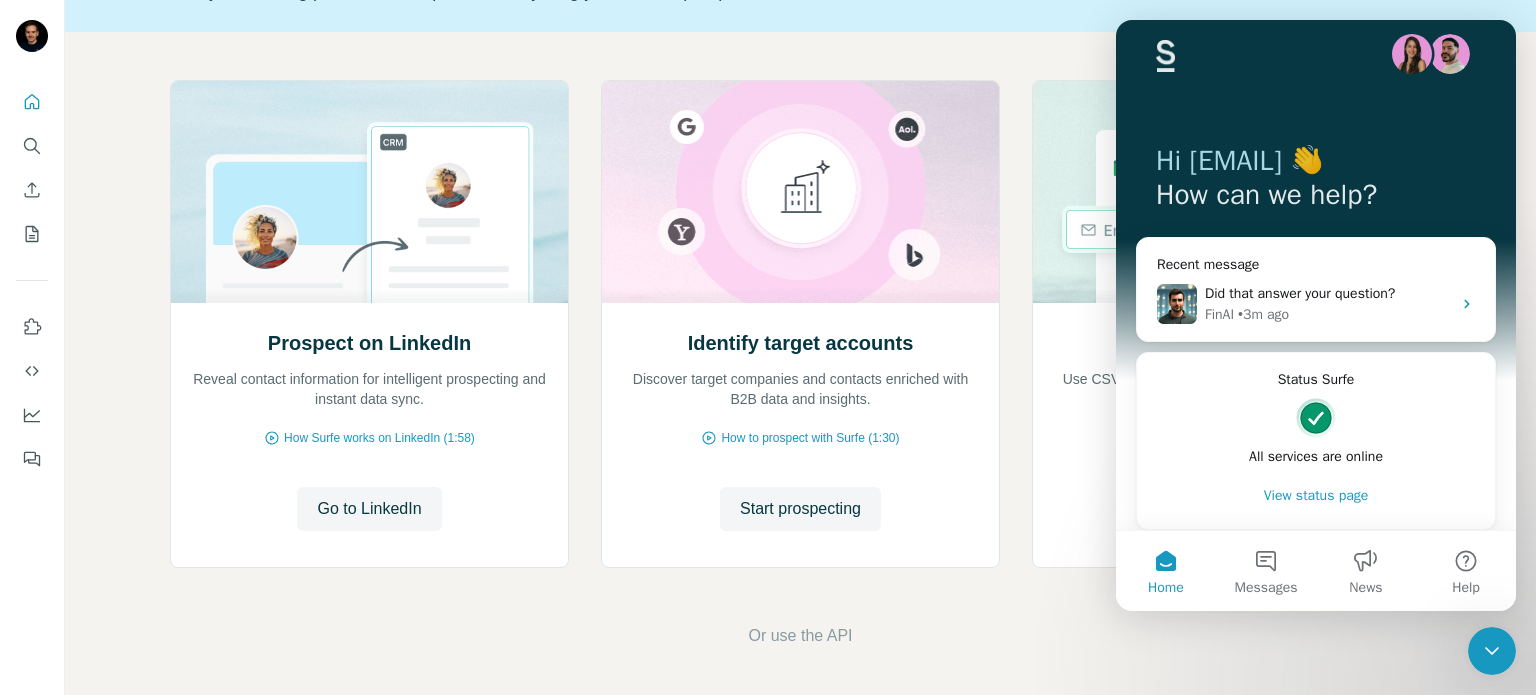 scroll, scrollTop: 27, scrollLeft: 0, axis: vertical 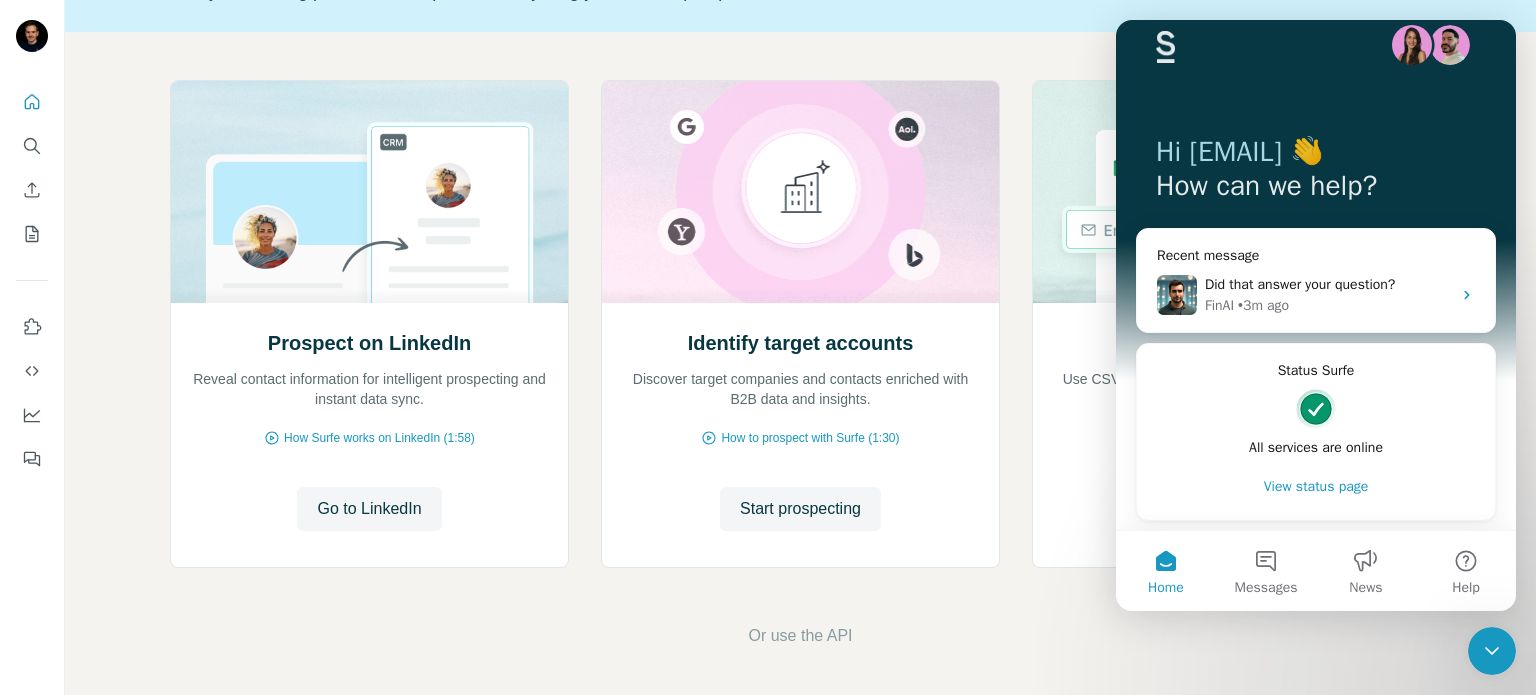 click at bounding box center (1492, 651) 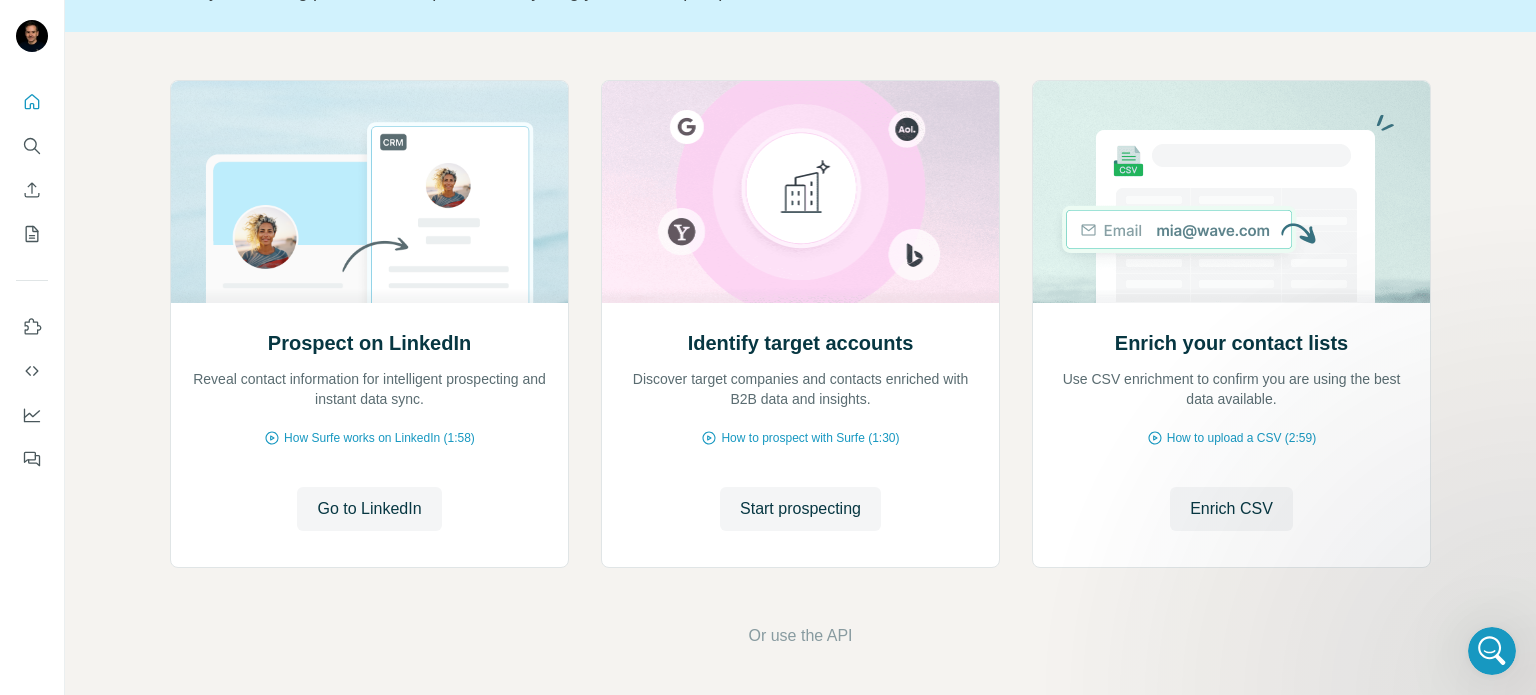 scroll, scrollTop: 0, scrollLeft: 0, axis: both 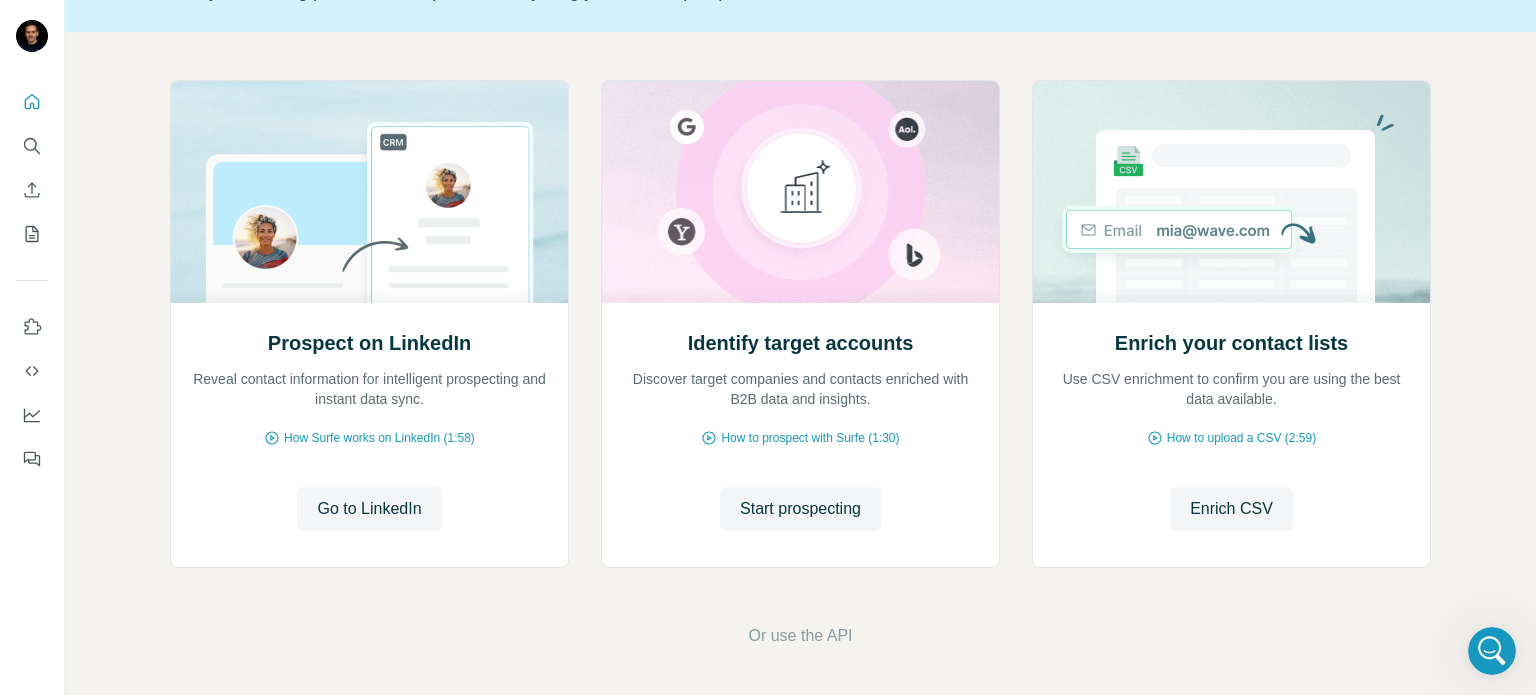 click at bounding box center (32, 274) 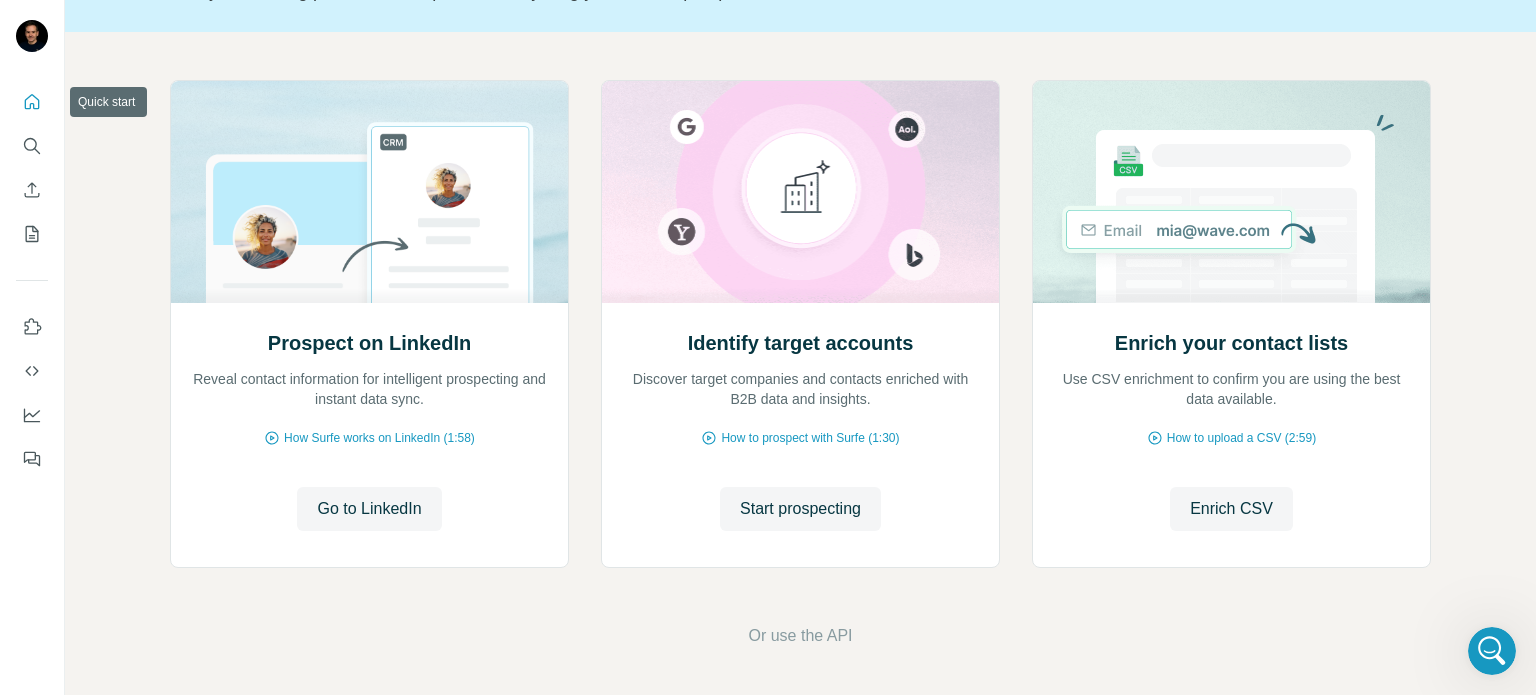 click 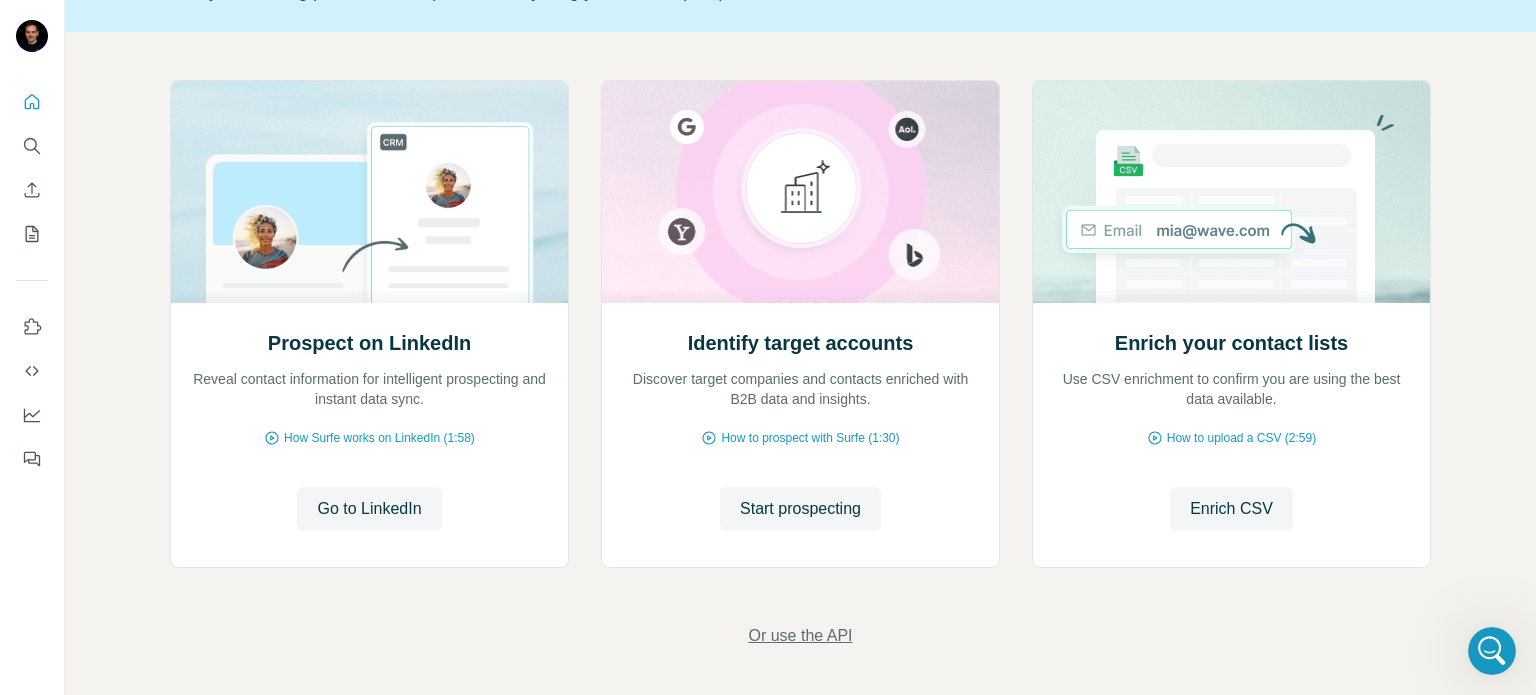 click on "Or use the API" at bounding box center (800, 636) 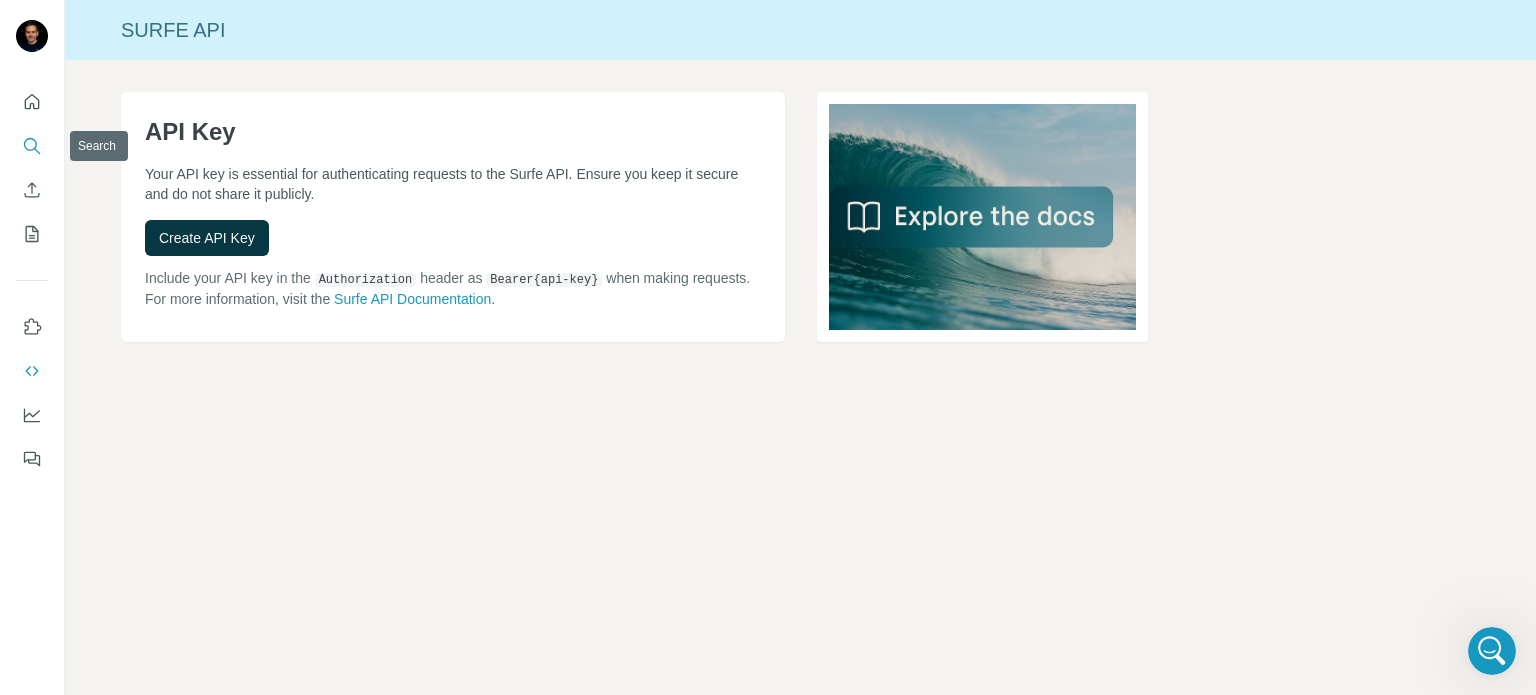 click 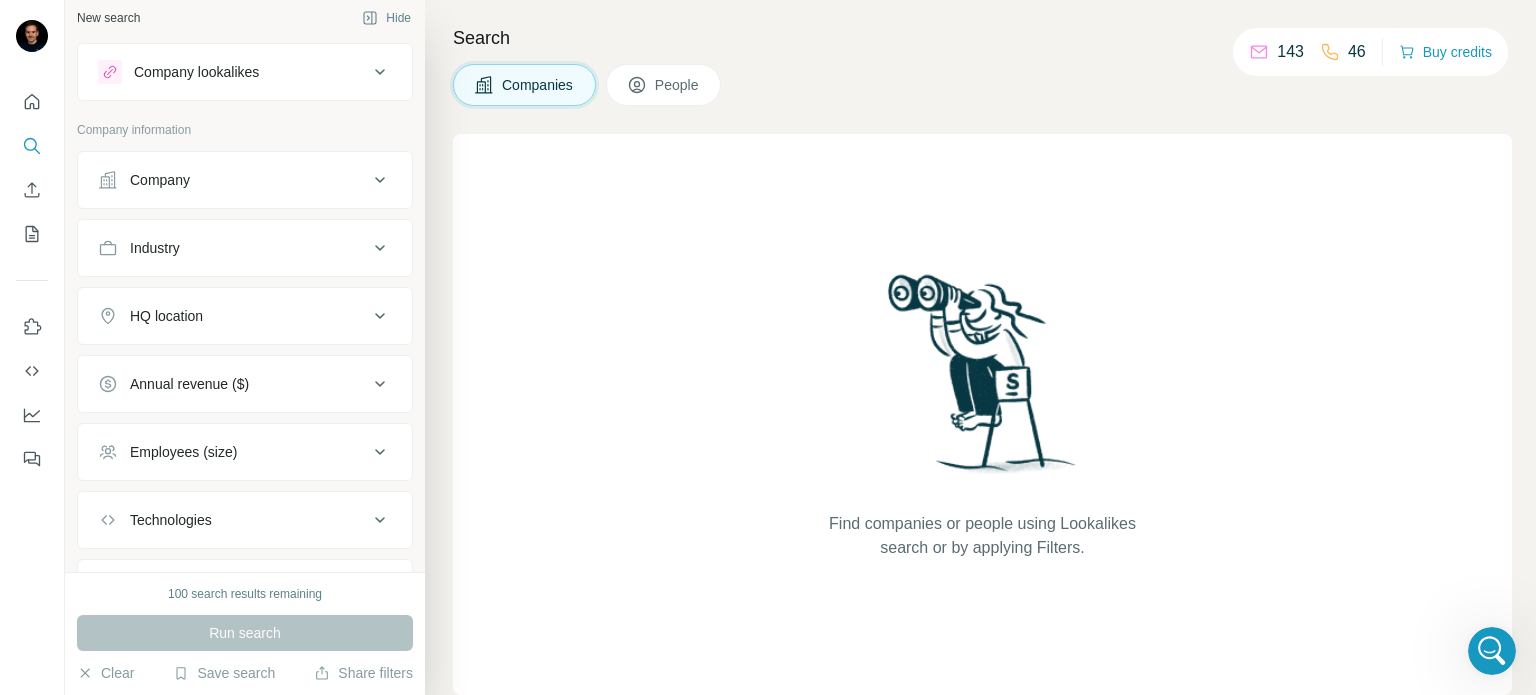 scroll, scrollTop: 0, scrollLeft: 0, axis: both 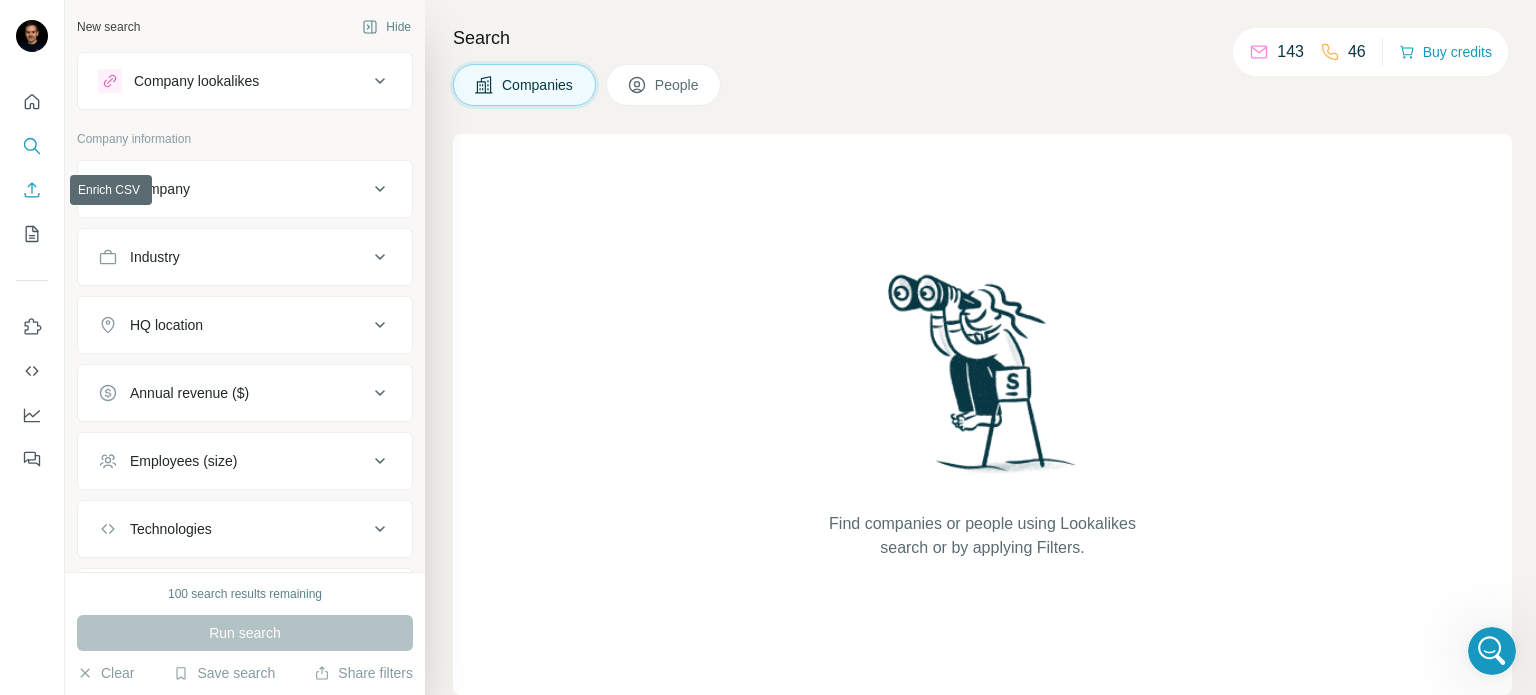 click 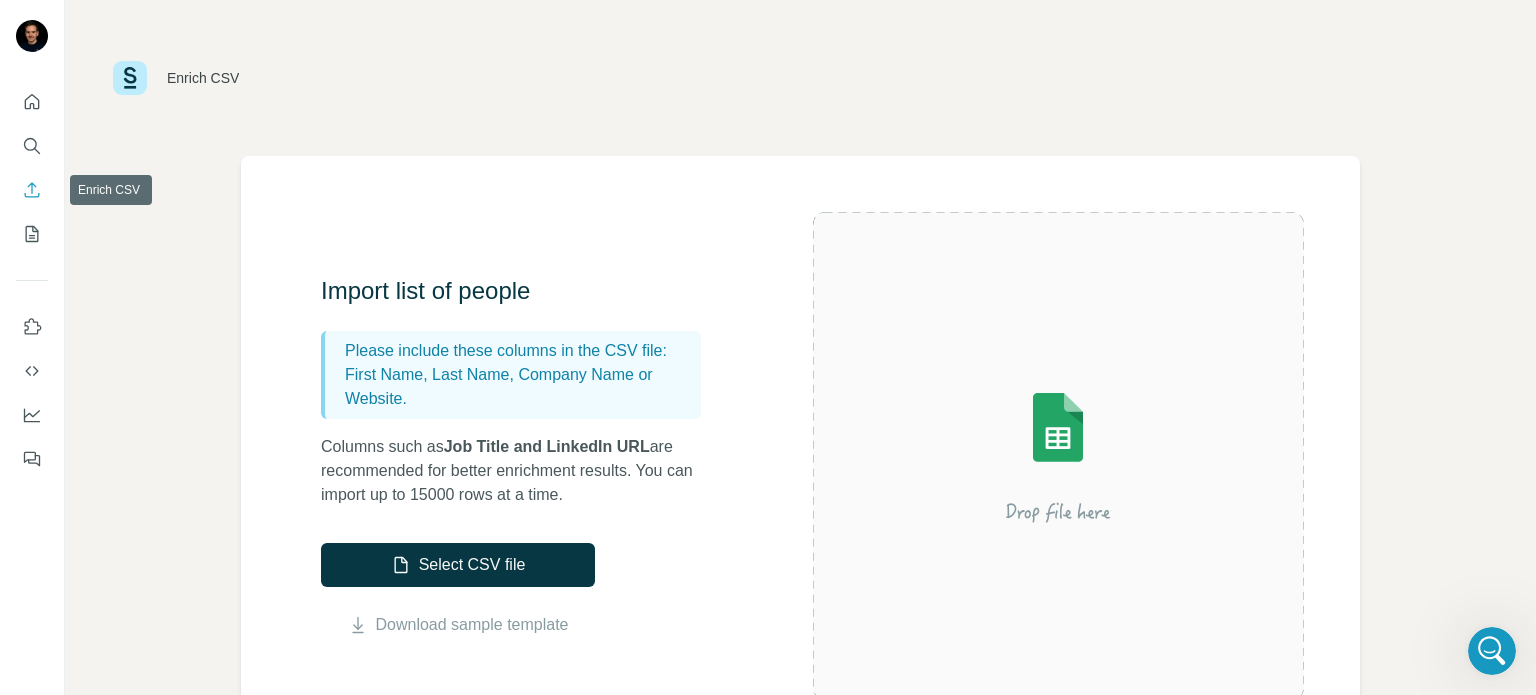 click 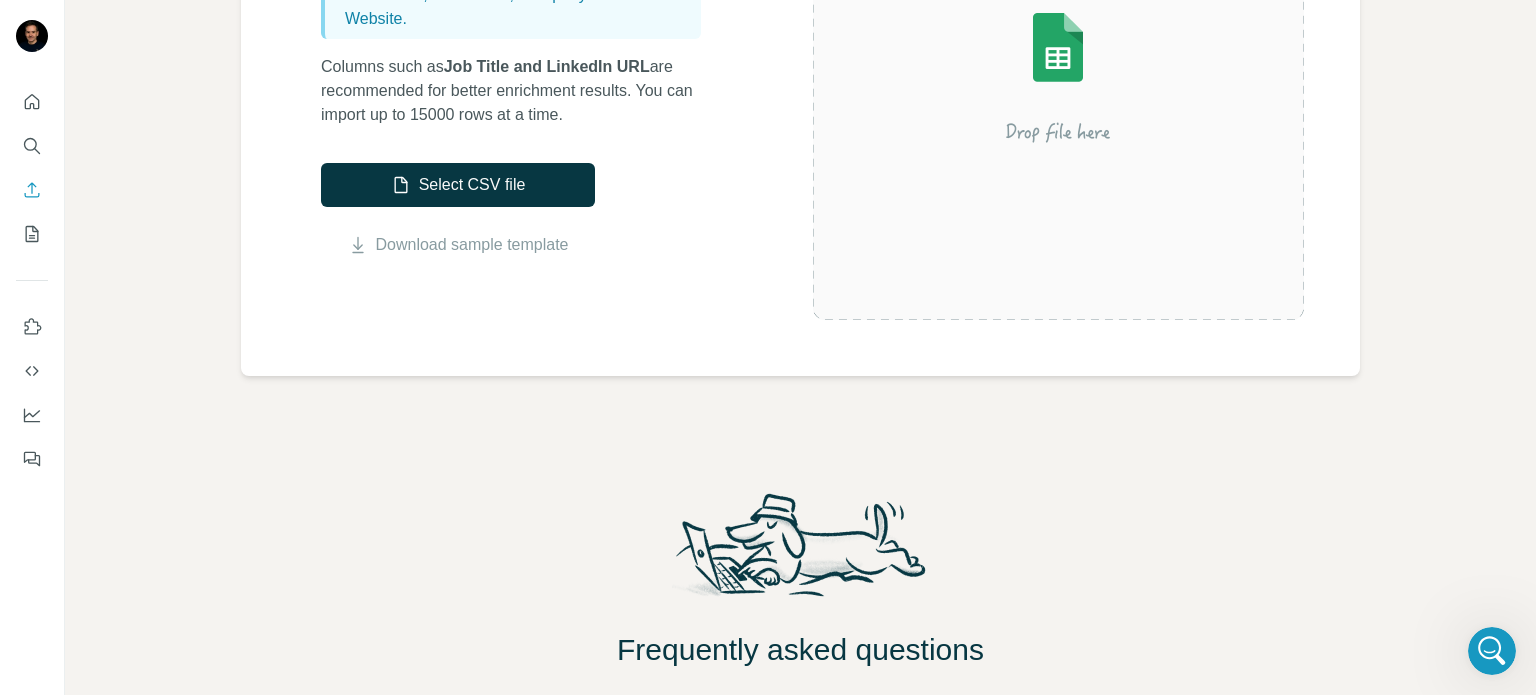 scroll, scrollTop: 400, scrollLeft: 0, axis: vertical 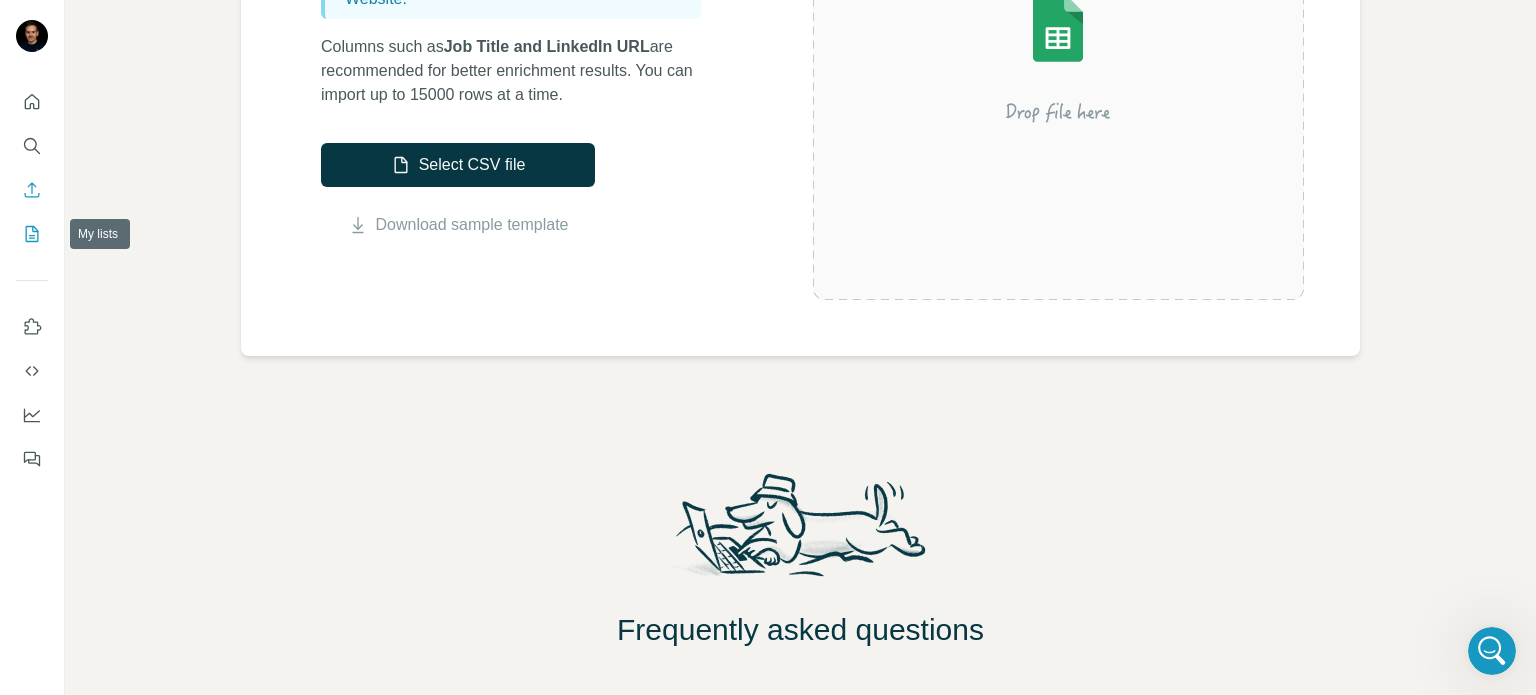 click 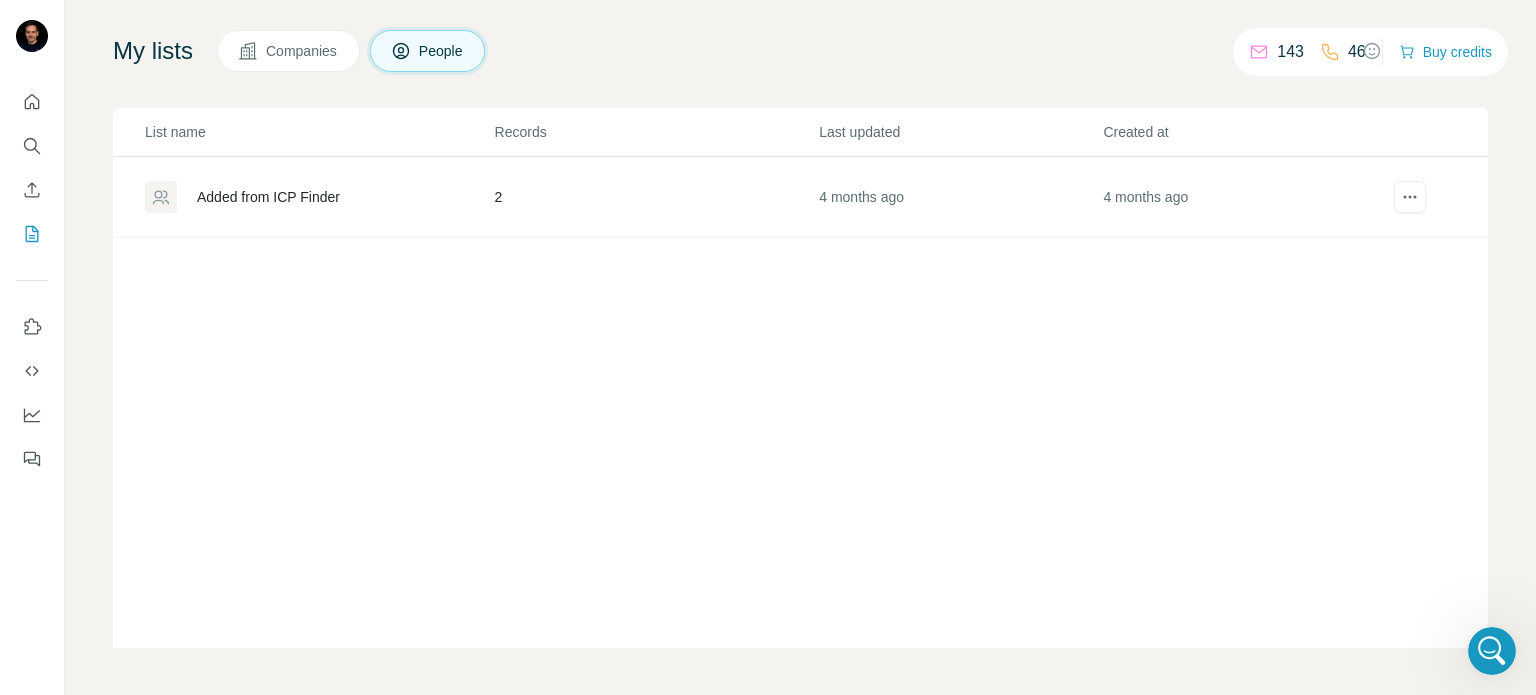 scroll, scrollTop: 116, scrollLeft: 0, axis: vertical 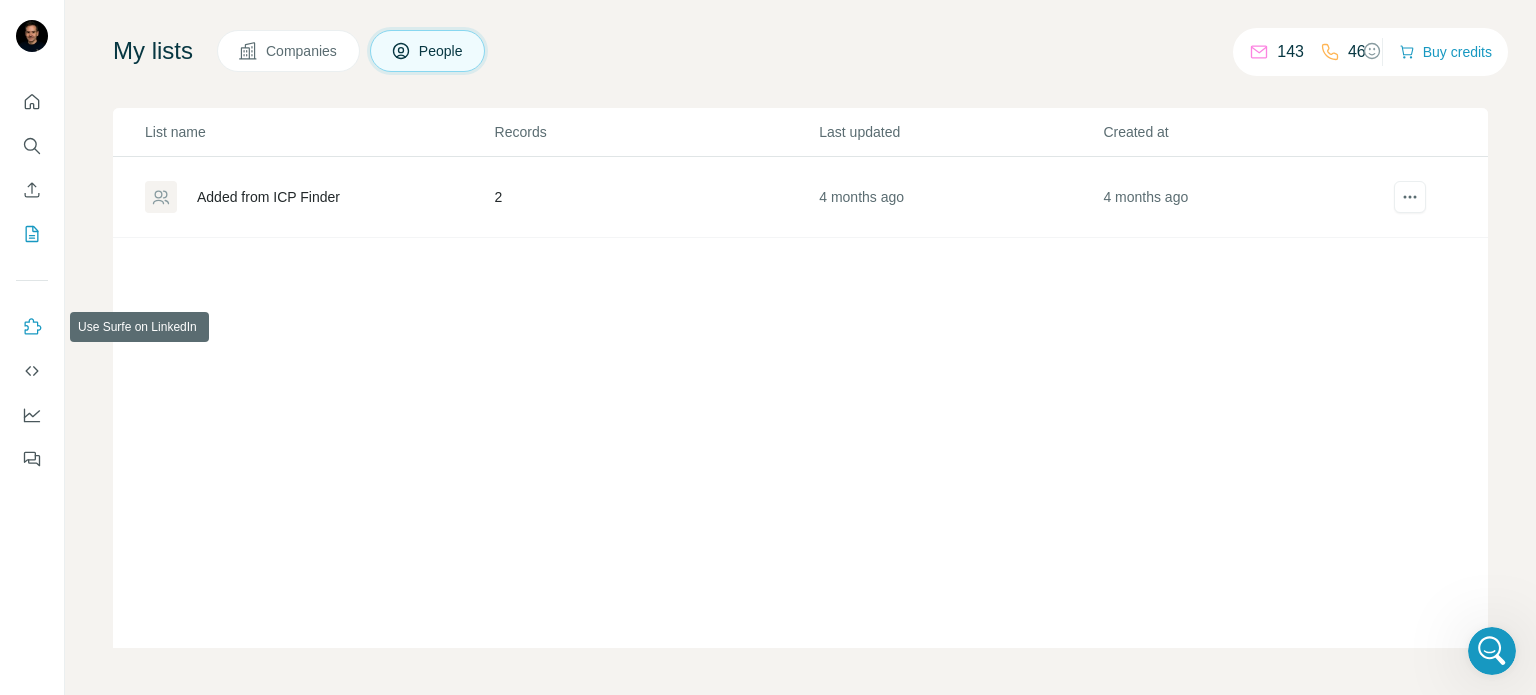 click at bounding box center (32, 327) 